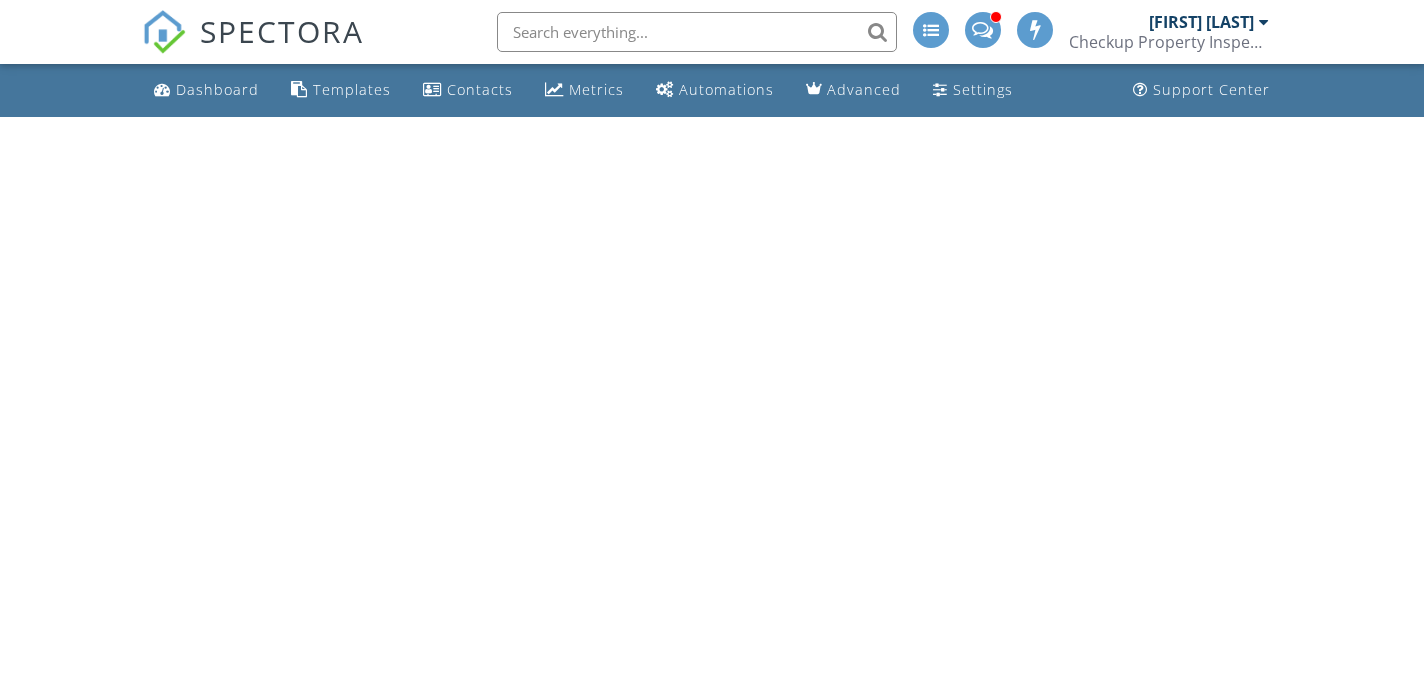 scroll, scrollTop: 0, scrollLeft: 0, axis: both 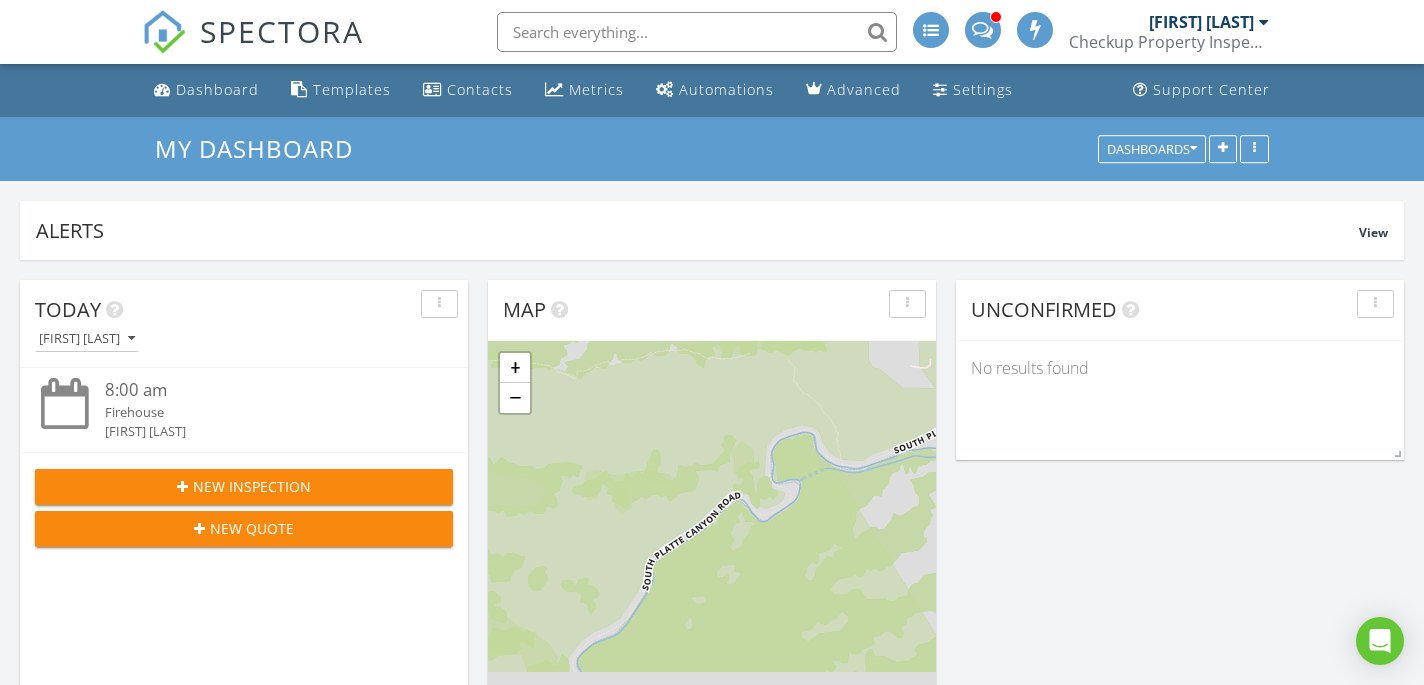 click at bounding box center (697, 32) 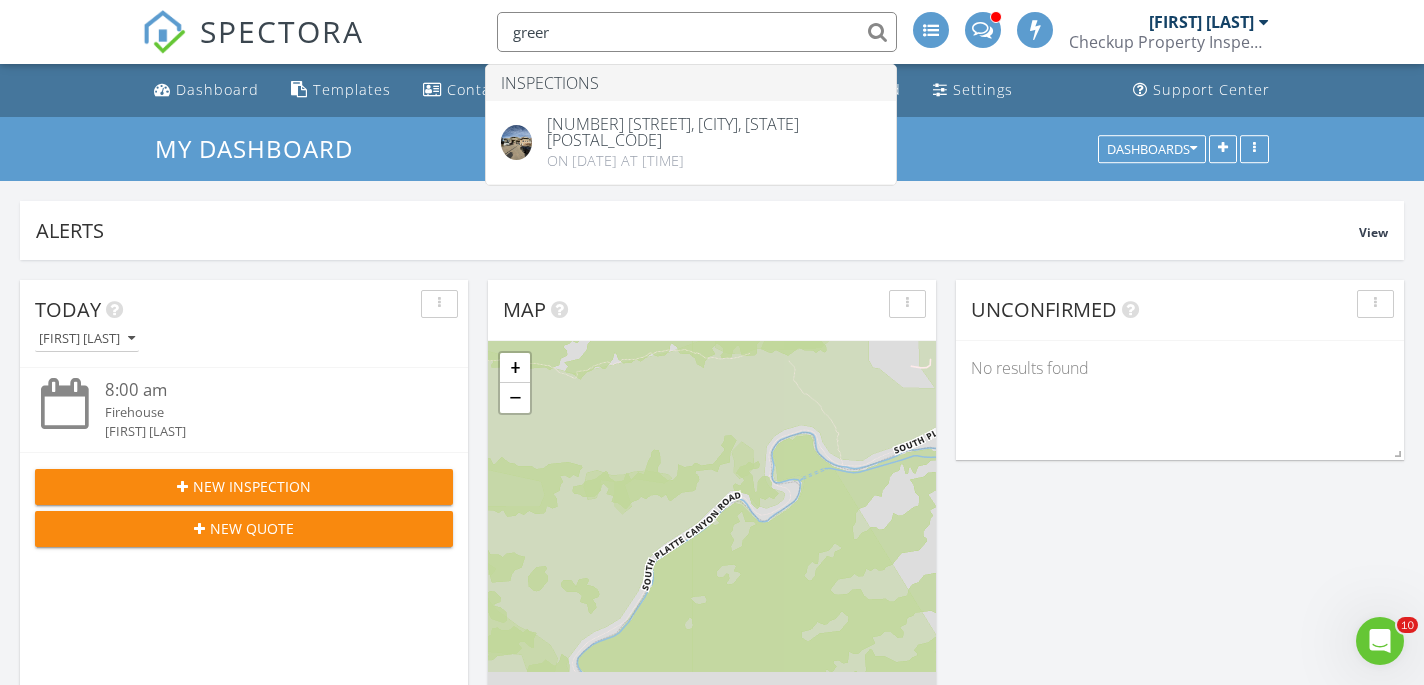 scroll, scrollTop: 0, scrollLeft: 0, axis: both 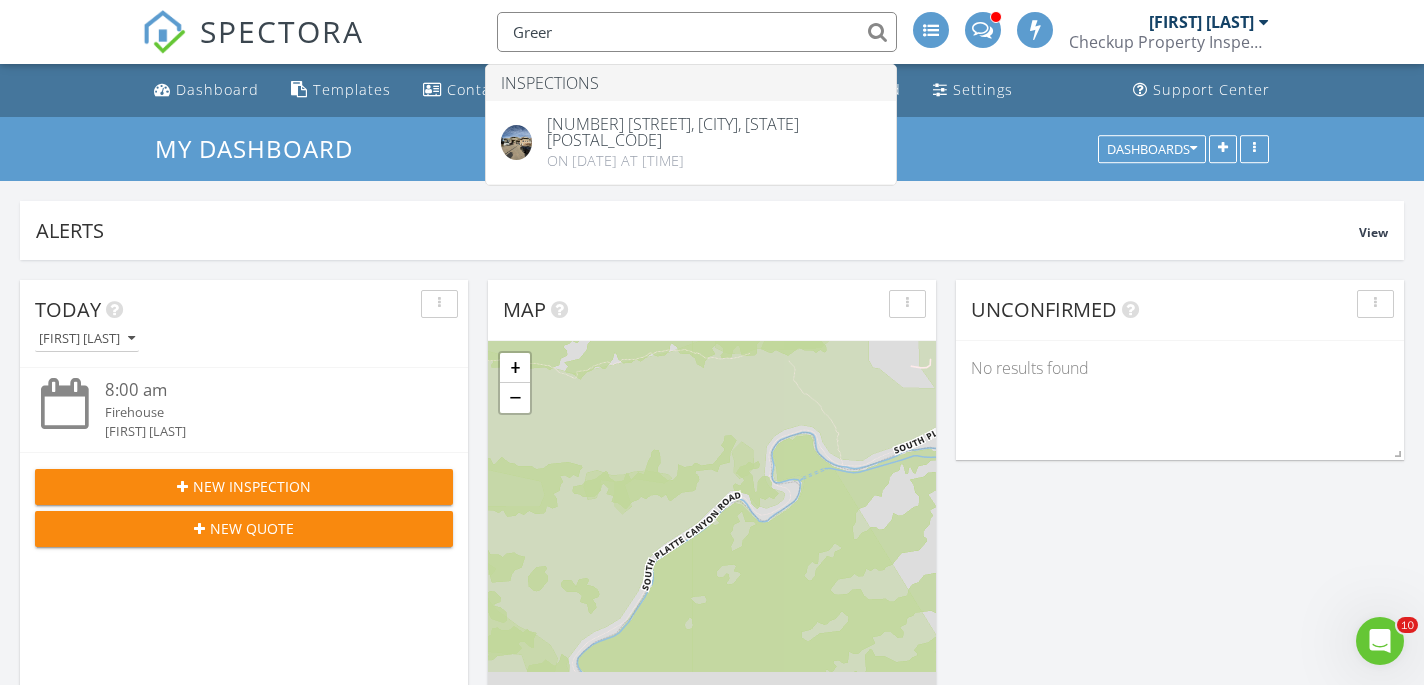 type on "Greer" 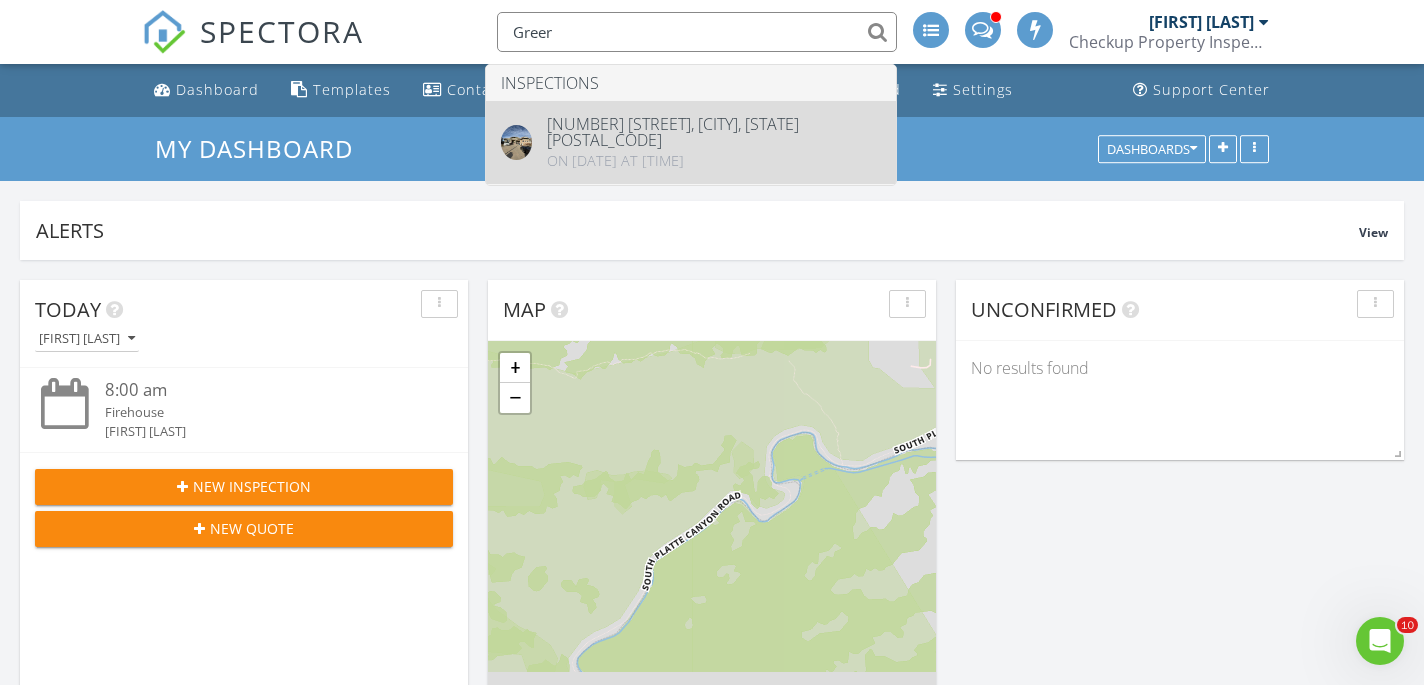 drag, startPoint x: 709, startPoint y: 17, endPoint x: 757, endPoint y: 130, distance: 122.77215 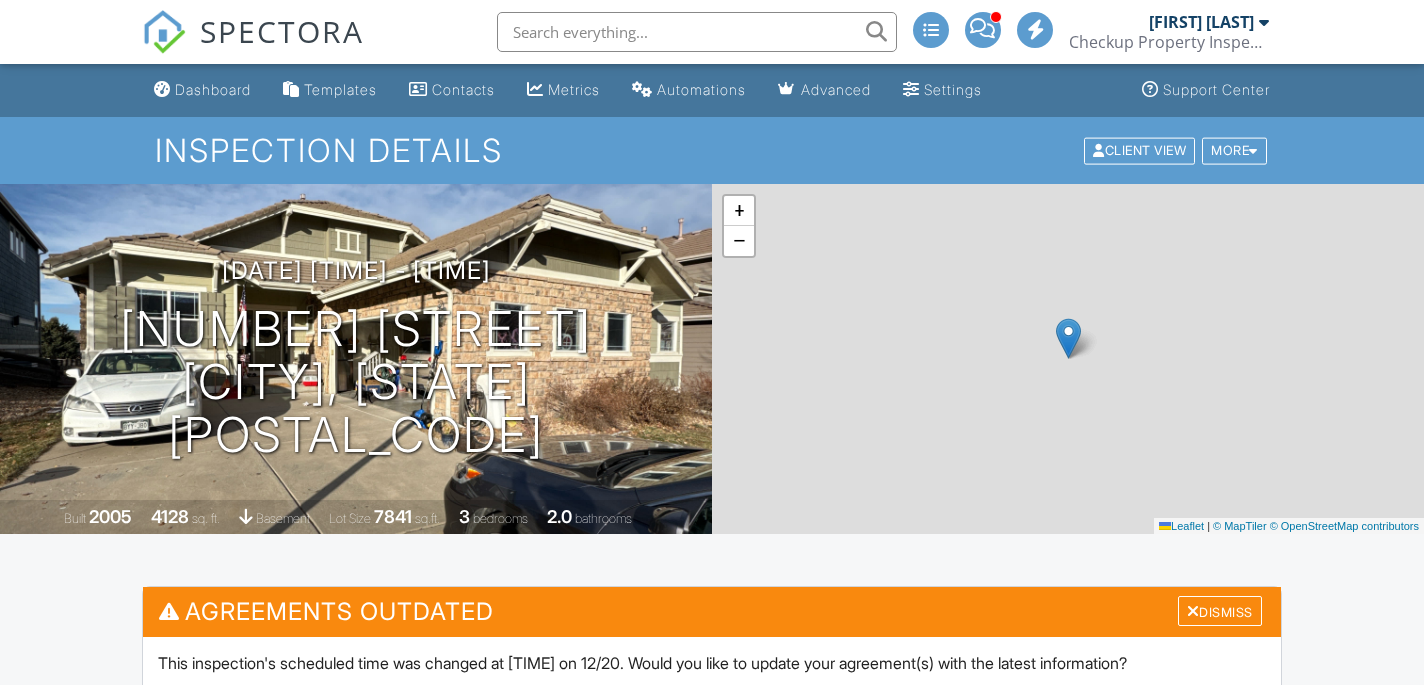 scroll, scrollTop: 0, scrollLeft: 0, axis: both 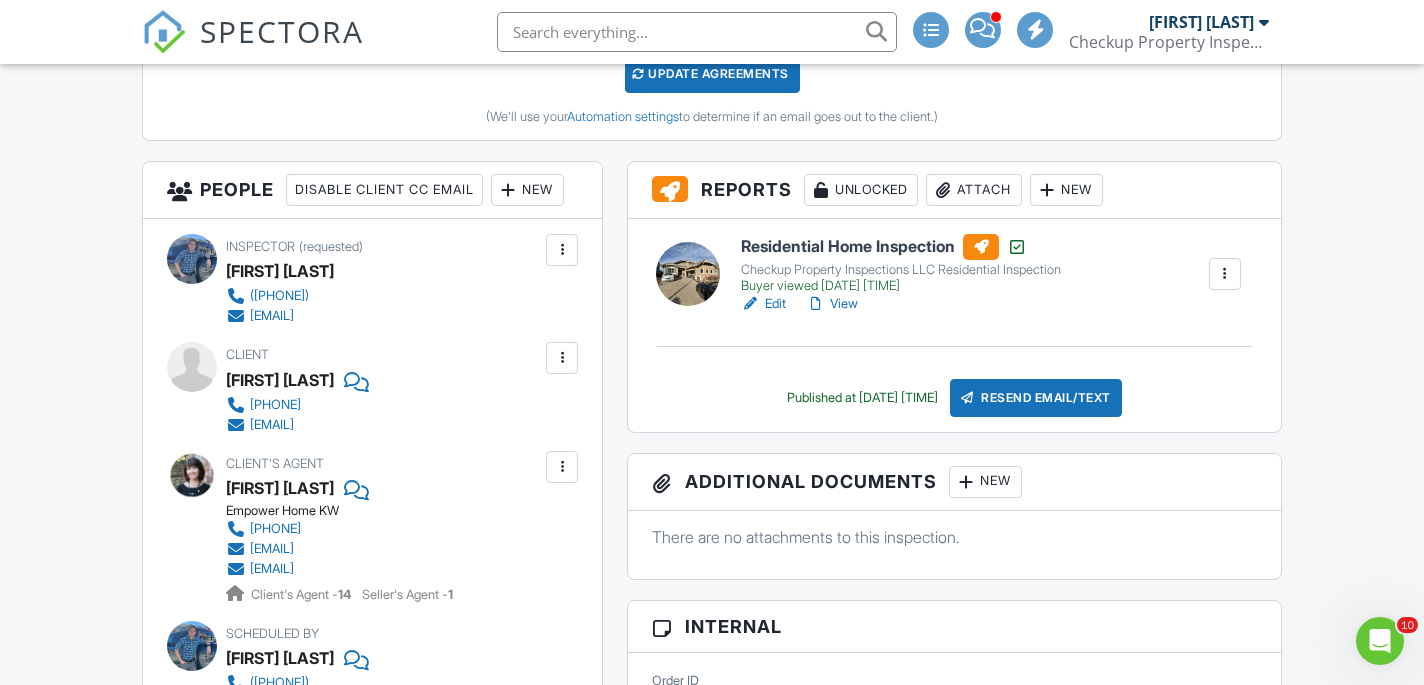 click on "View" at bounding box center (832, 304) 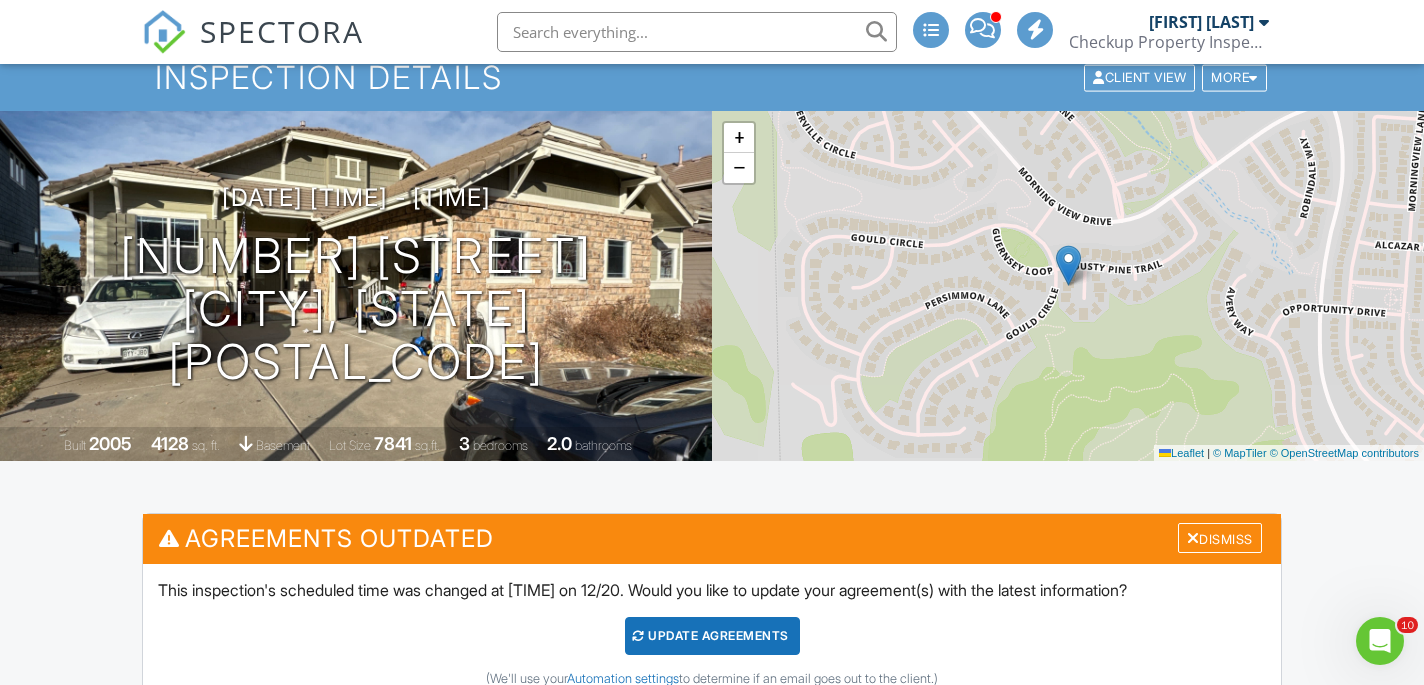 scroll, scrollTop: 66, scrollLeft: 0, axis: vertical 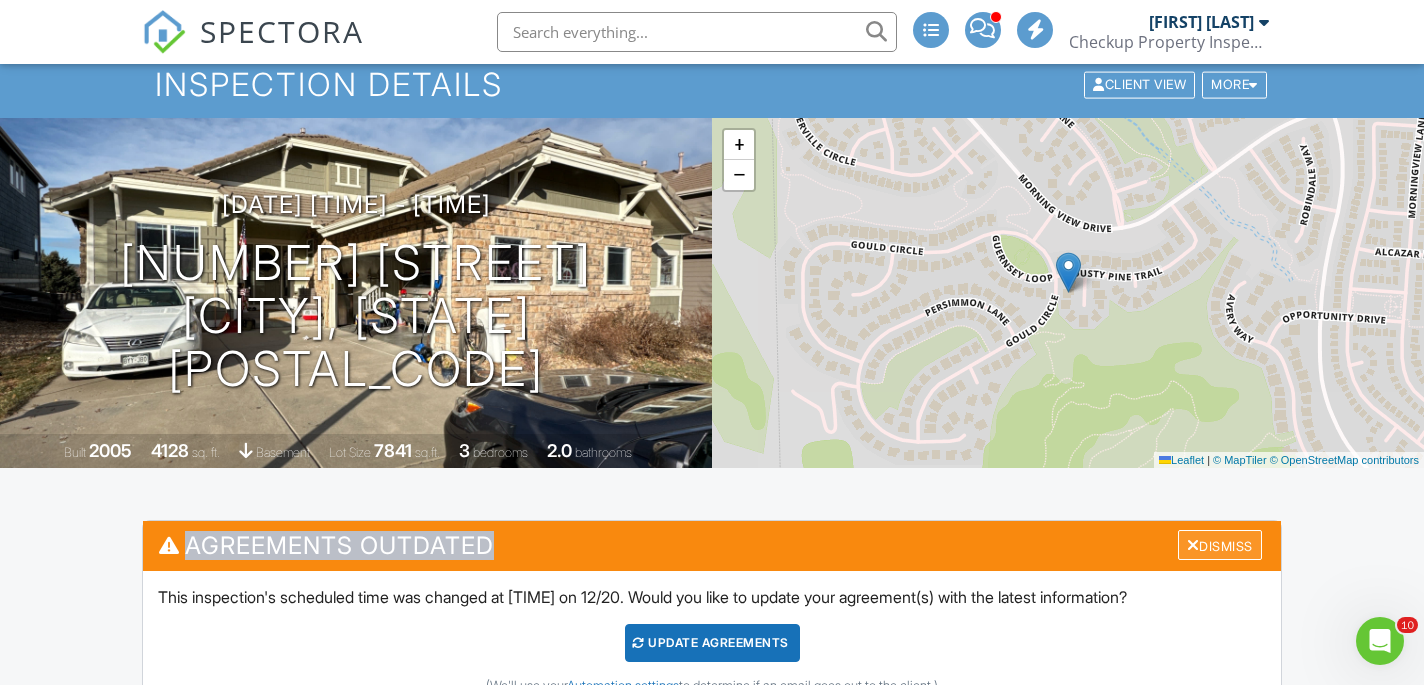 drag, startPoint x: 1173, startPoint y: 473, endPoint x: 1194, endPoint y: 551, distance: 80.77747 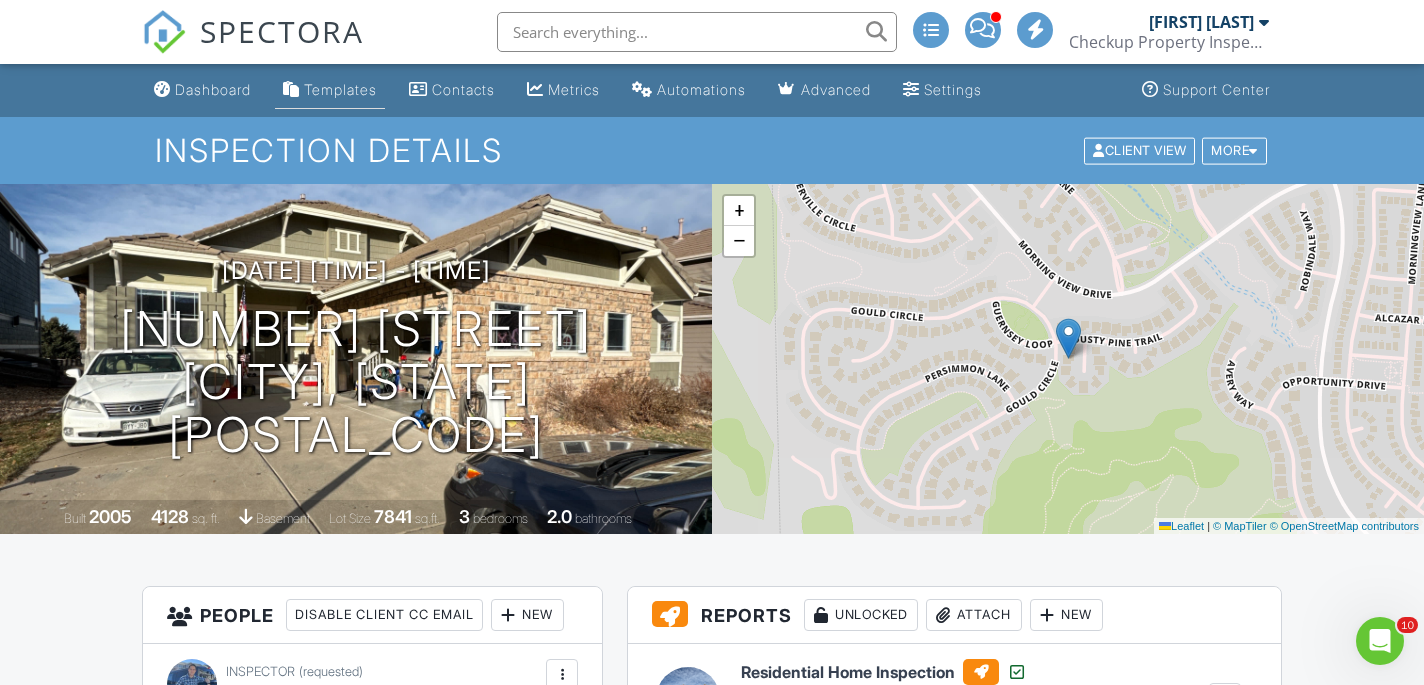 scroll, scrollTop: 0, scrollLeft: 0, axis: both 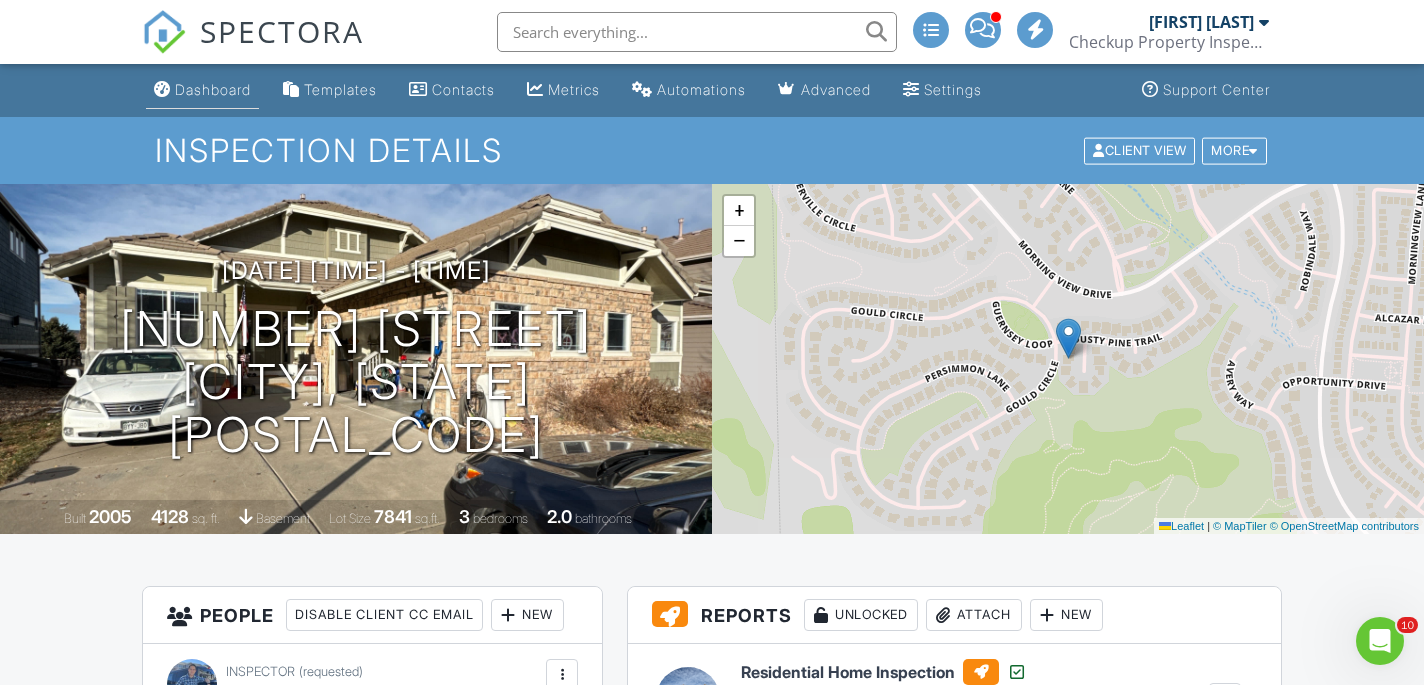 click on "Dashboard" at bounding box center (202, 90) 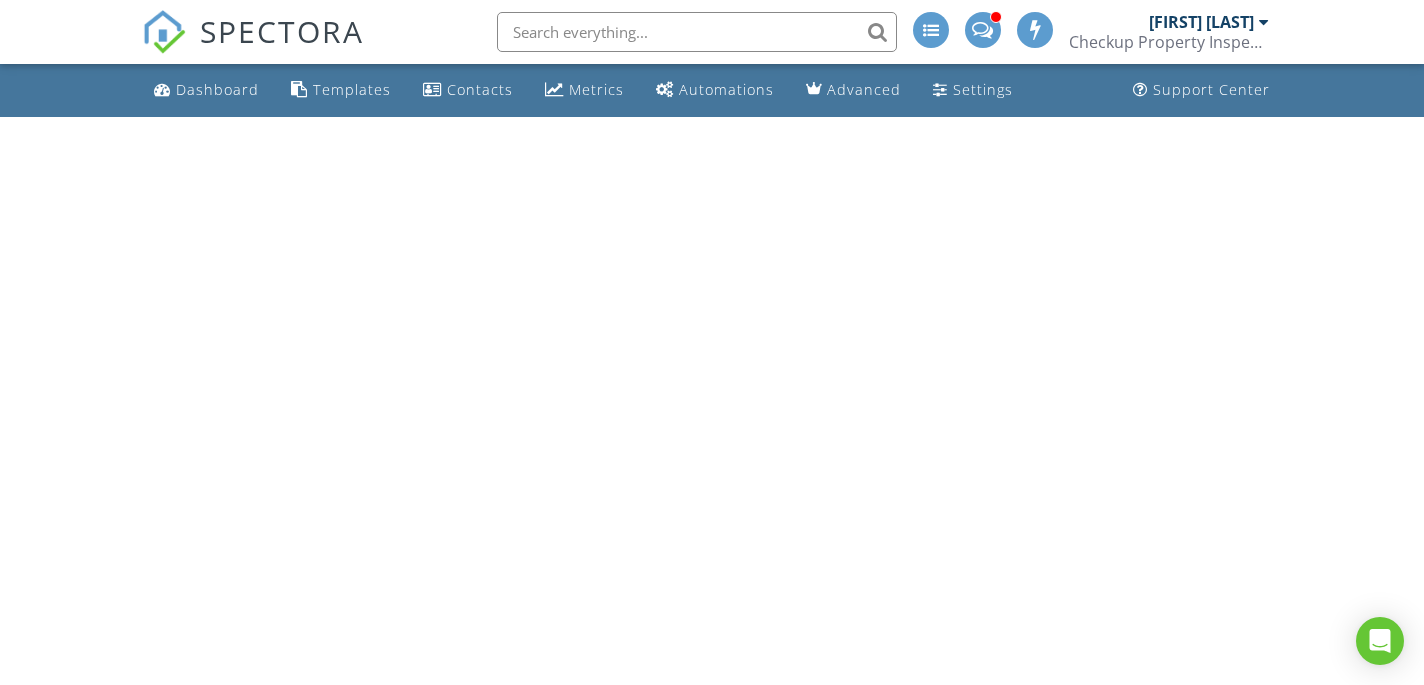 scroll, scrollTop: 0, scrollLeft: 0, axis: both 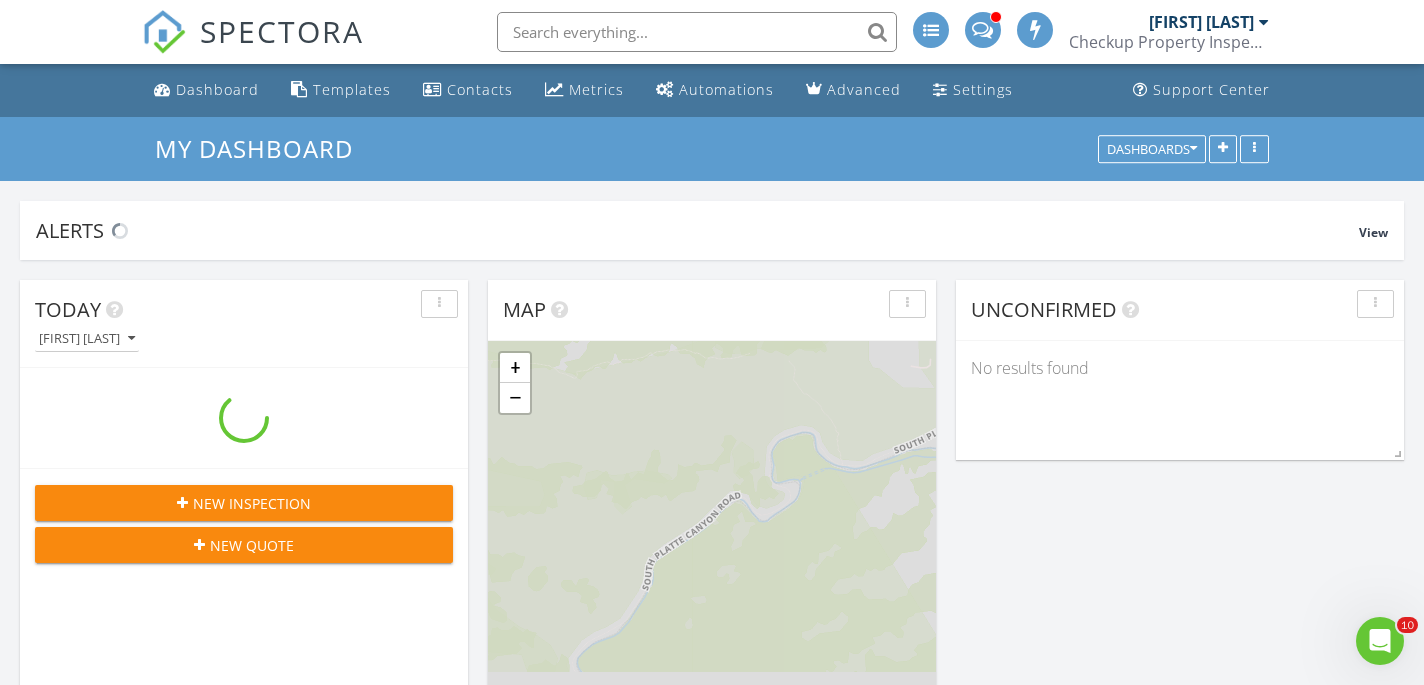 click at bounding box center (982, 28) 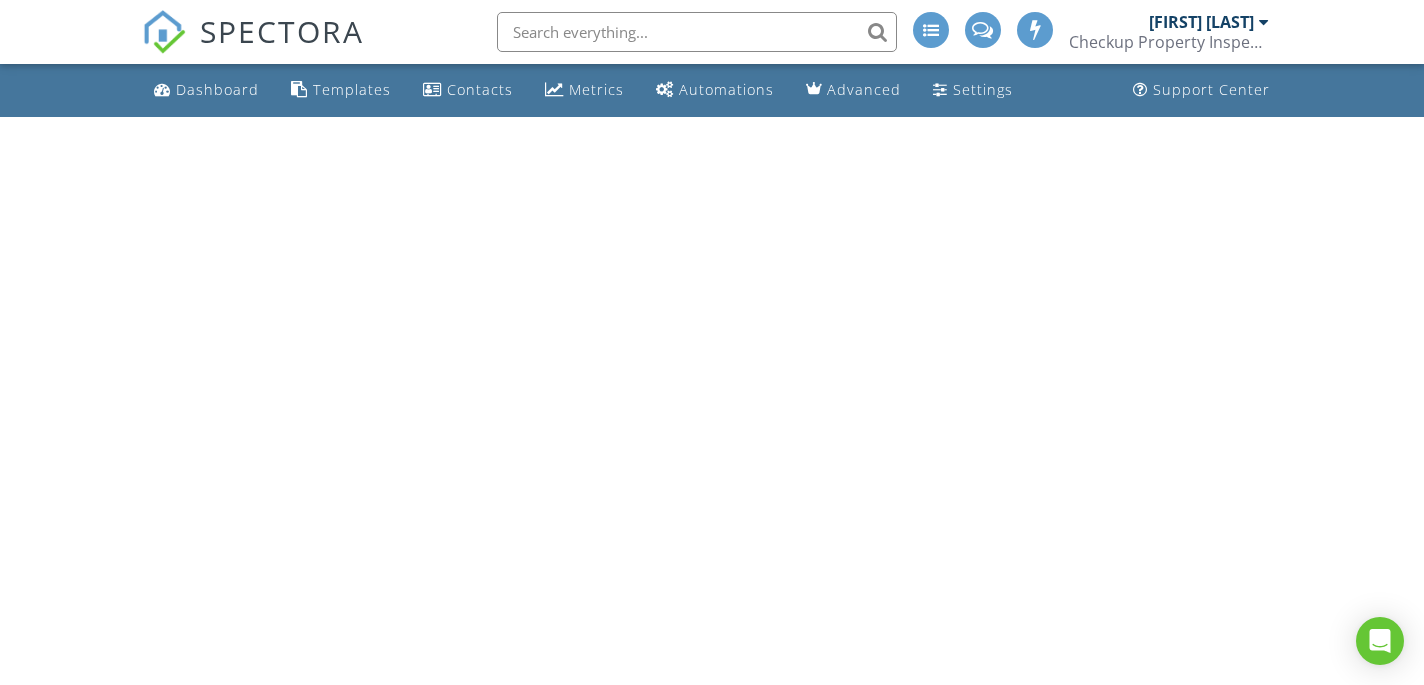 scroll, scrollTop: 0, scrollLeft: 0, axis: both 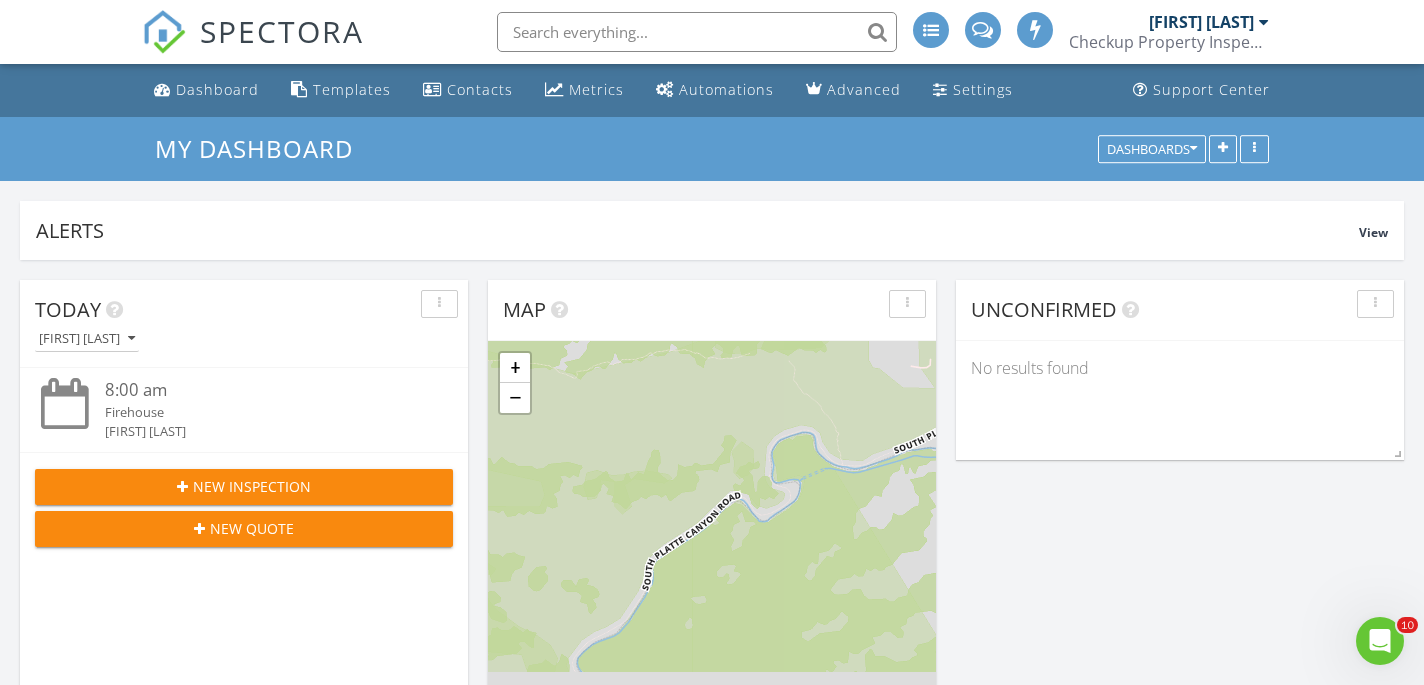 click on "New Inspection" at bounding box center [252, 486] 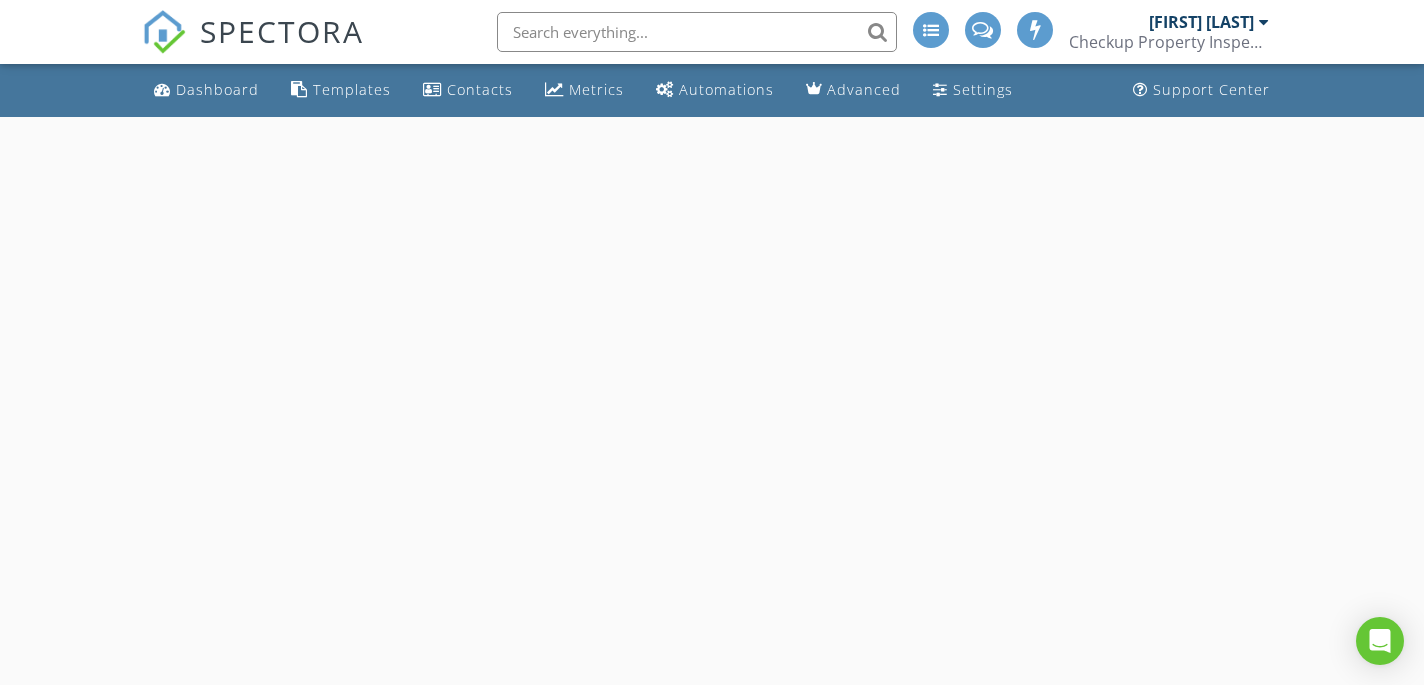 scroll, scrollTop: 0, scrollLeft: 0, axis: both 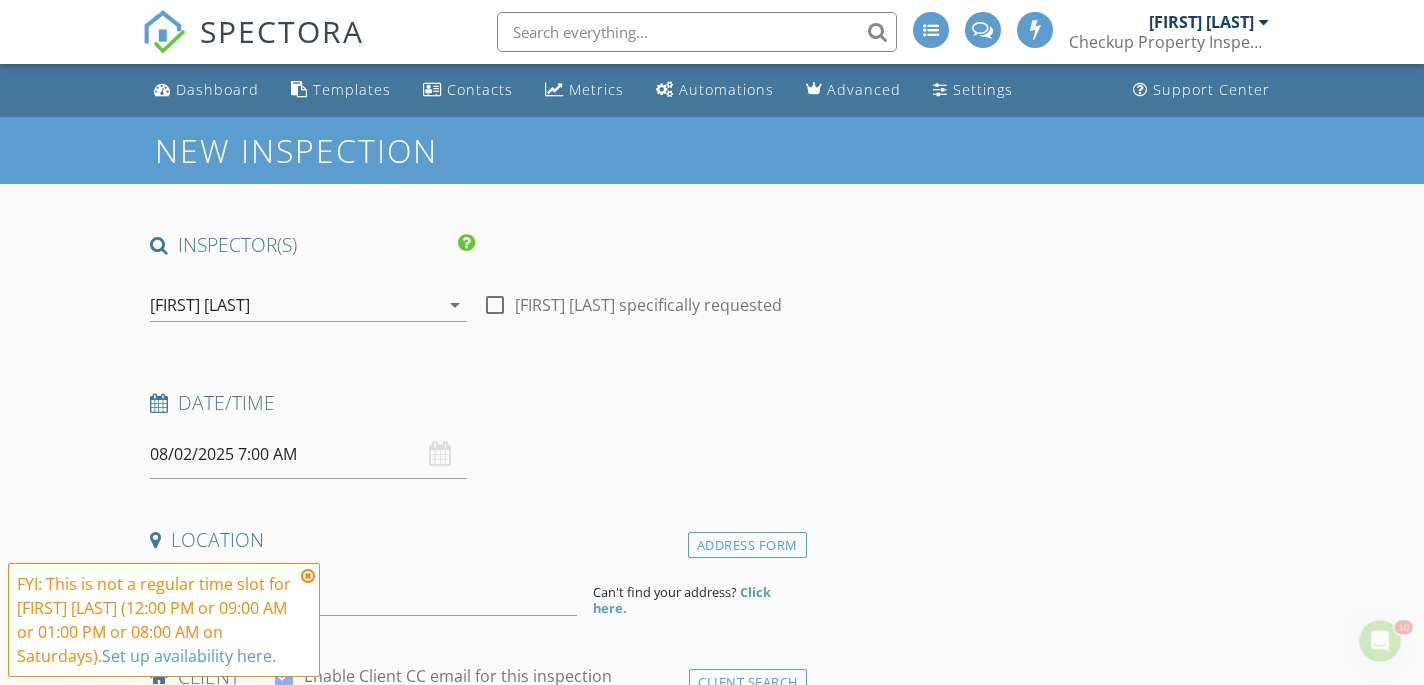 click at bounding box center (495, 305) 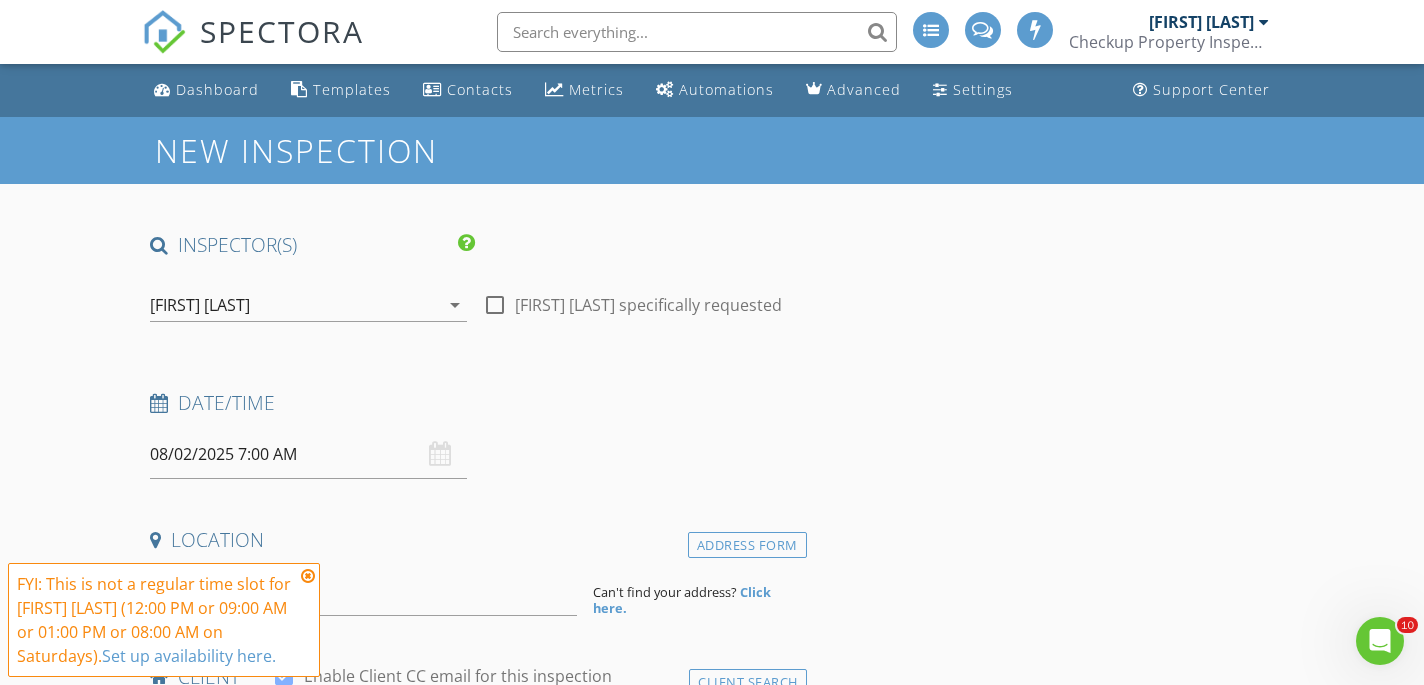 checkbox on "true" 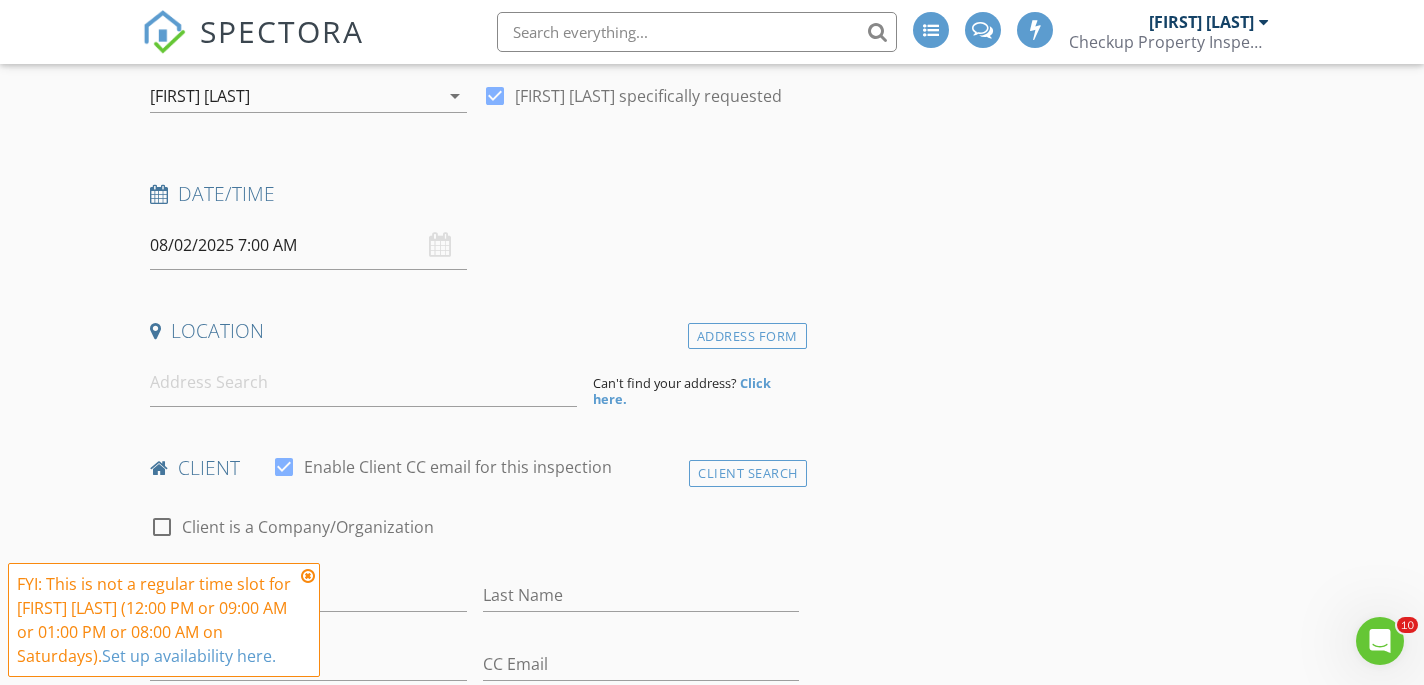 scroll, scrollTop: 213, scrollLeft: 0, axis: vertical 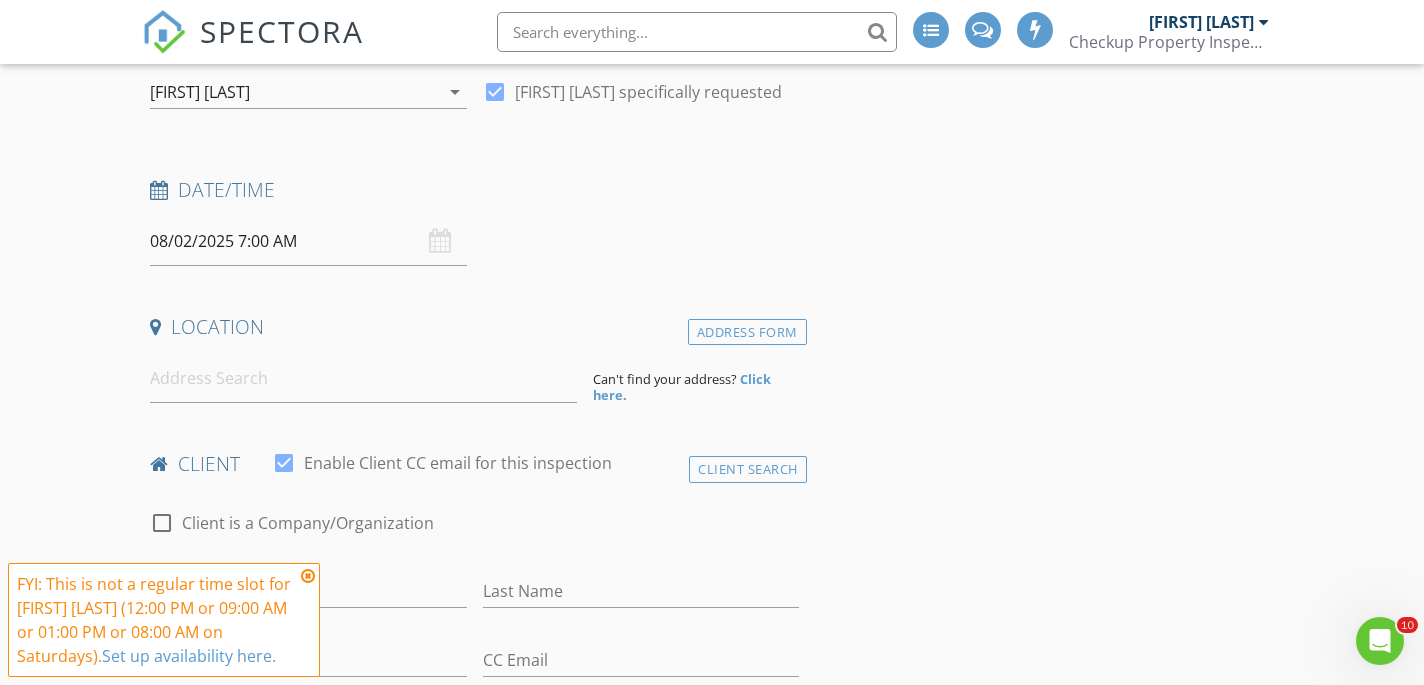 click on "08/02/2025 7:00 AM" at bounding box center [308, 241] 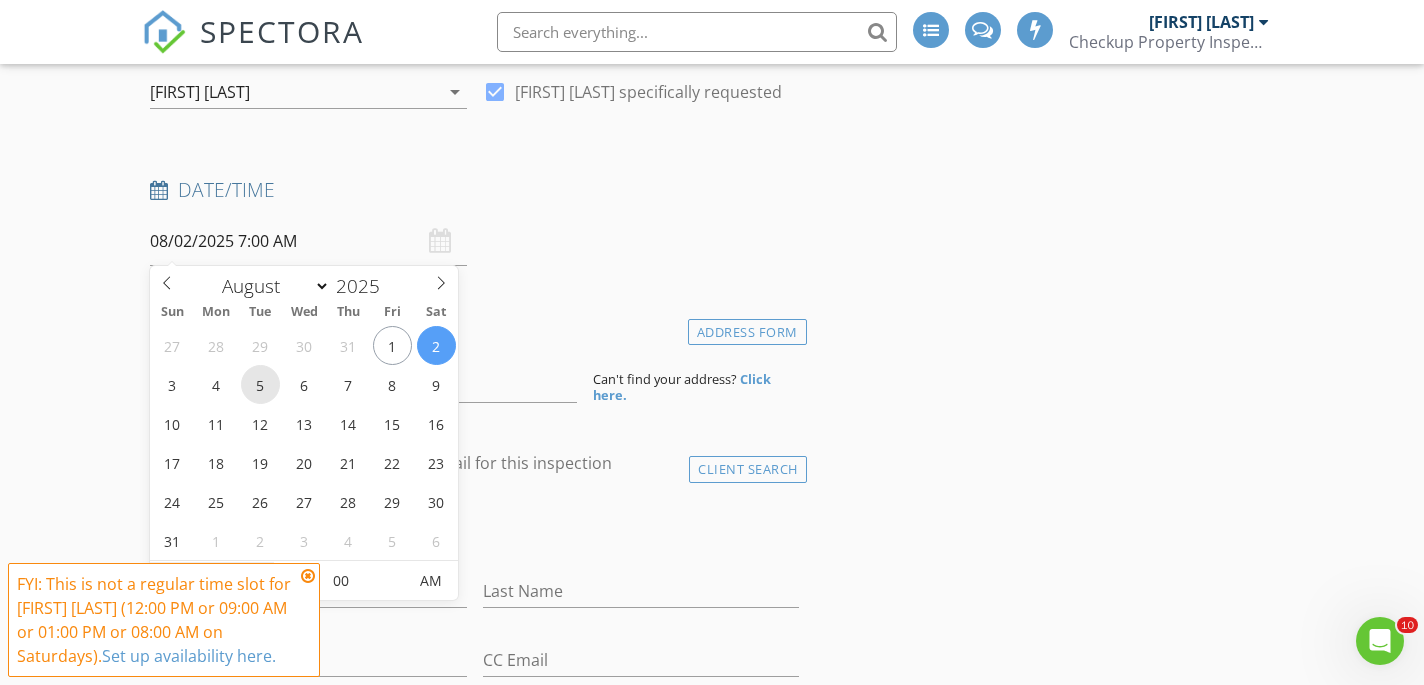 type on "08/05/2025 7:00 AM" 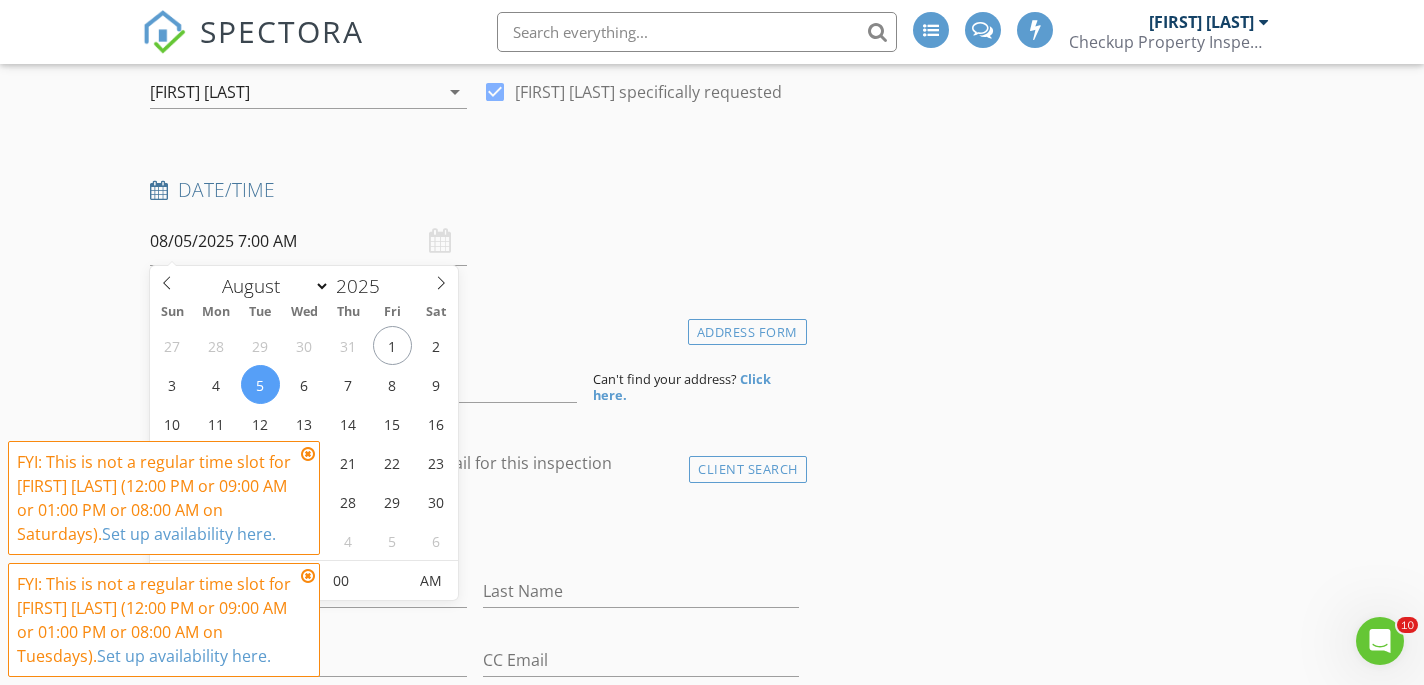 click at bounding box center [308, 454] 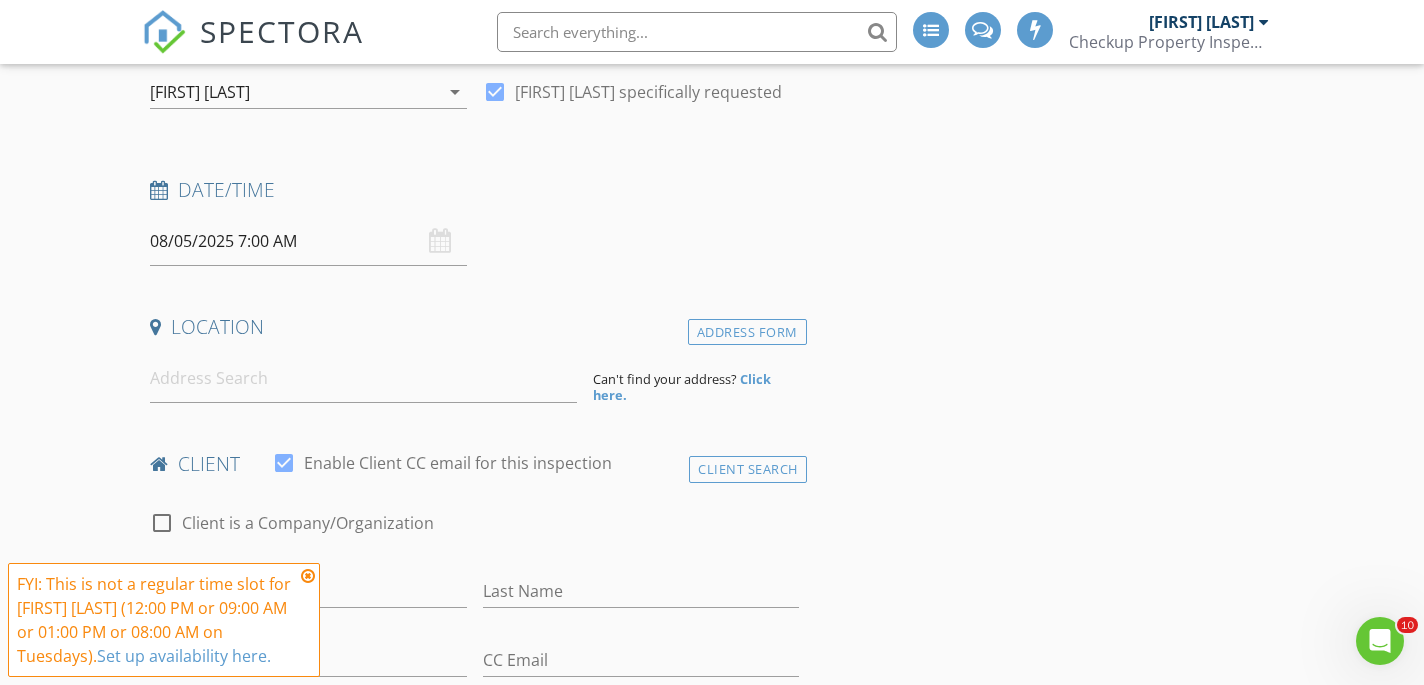 click at bounding box center (308, 576) 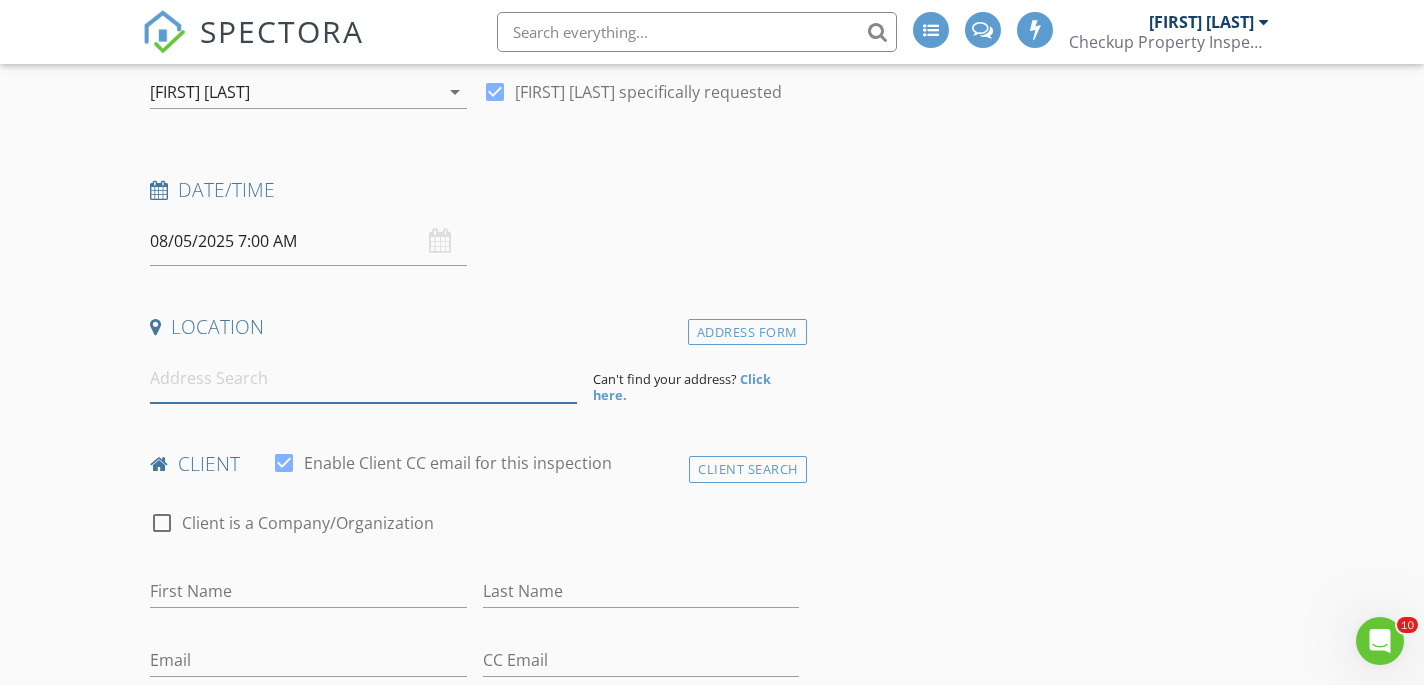 click at bounding box center [363, 378] 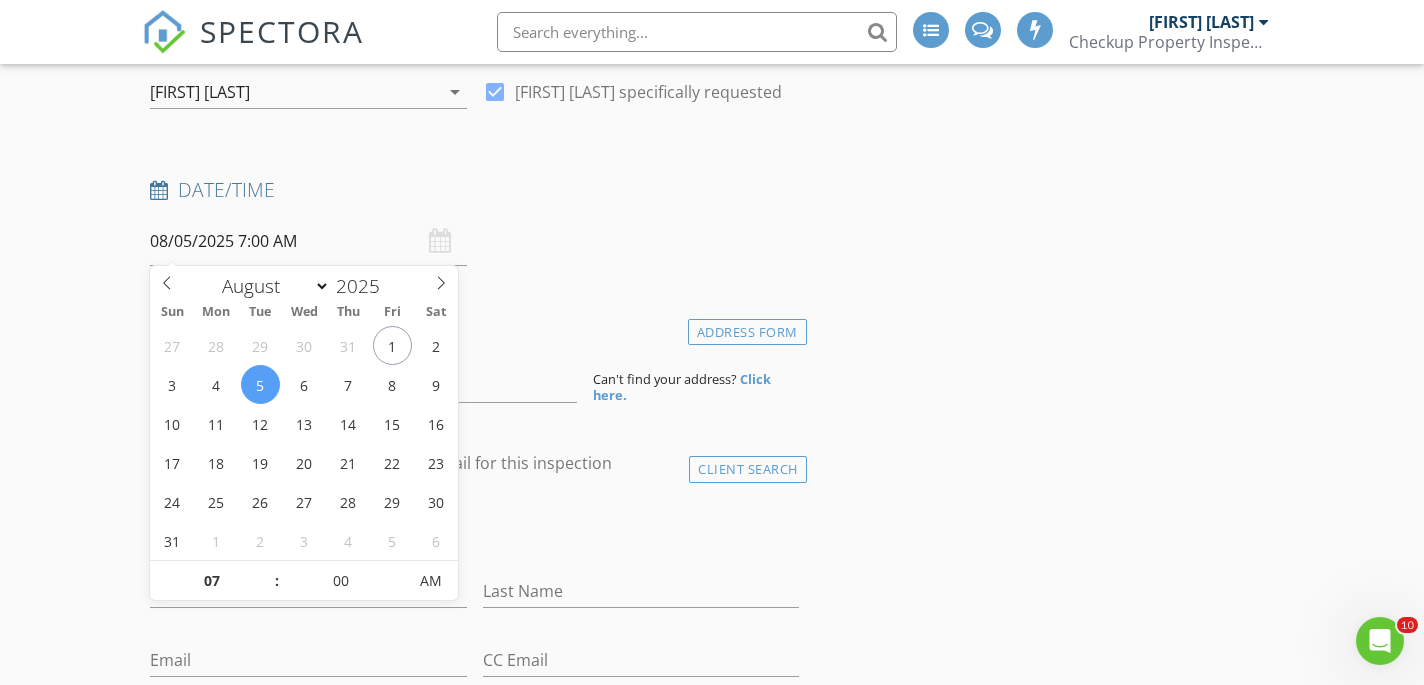 click on "08/05/2025 7:00 AM" at bounding box center [308, 241] 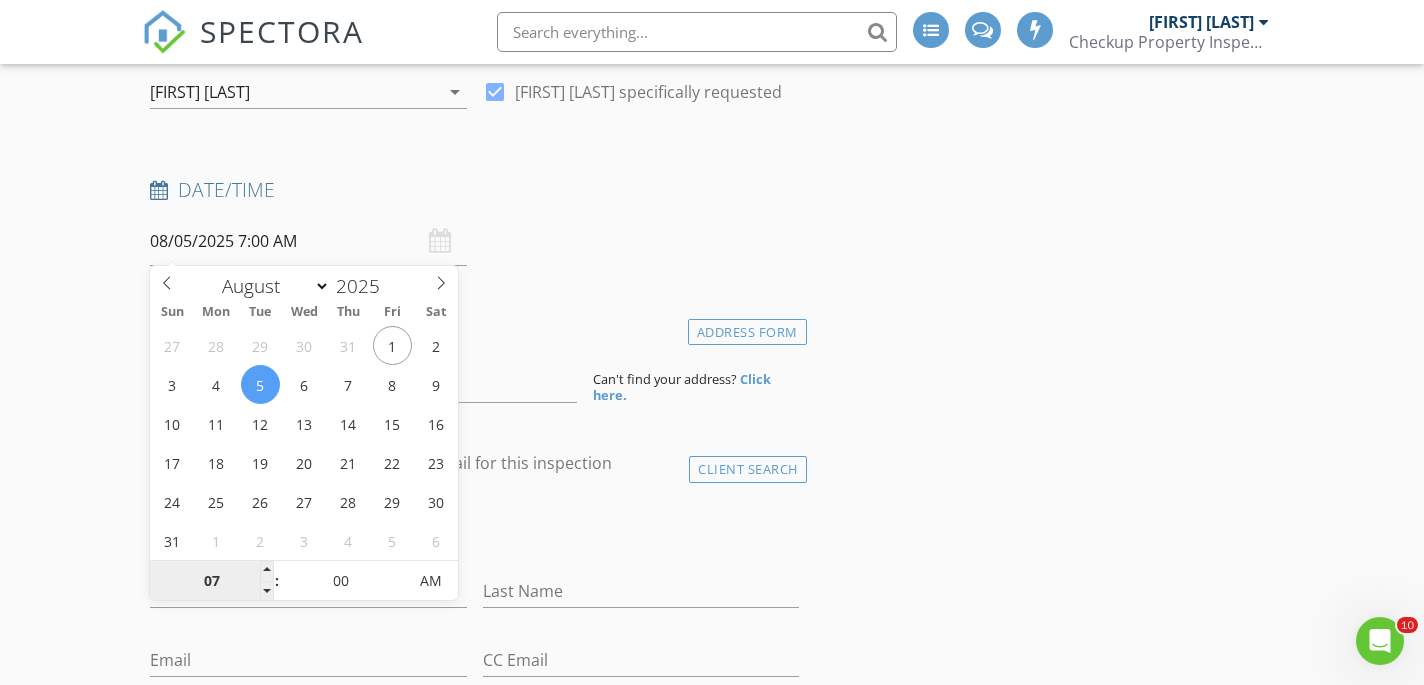 click on "07" at bounding box center (211, 582) 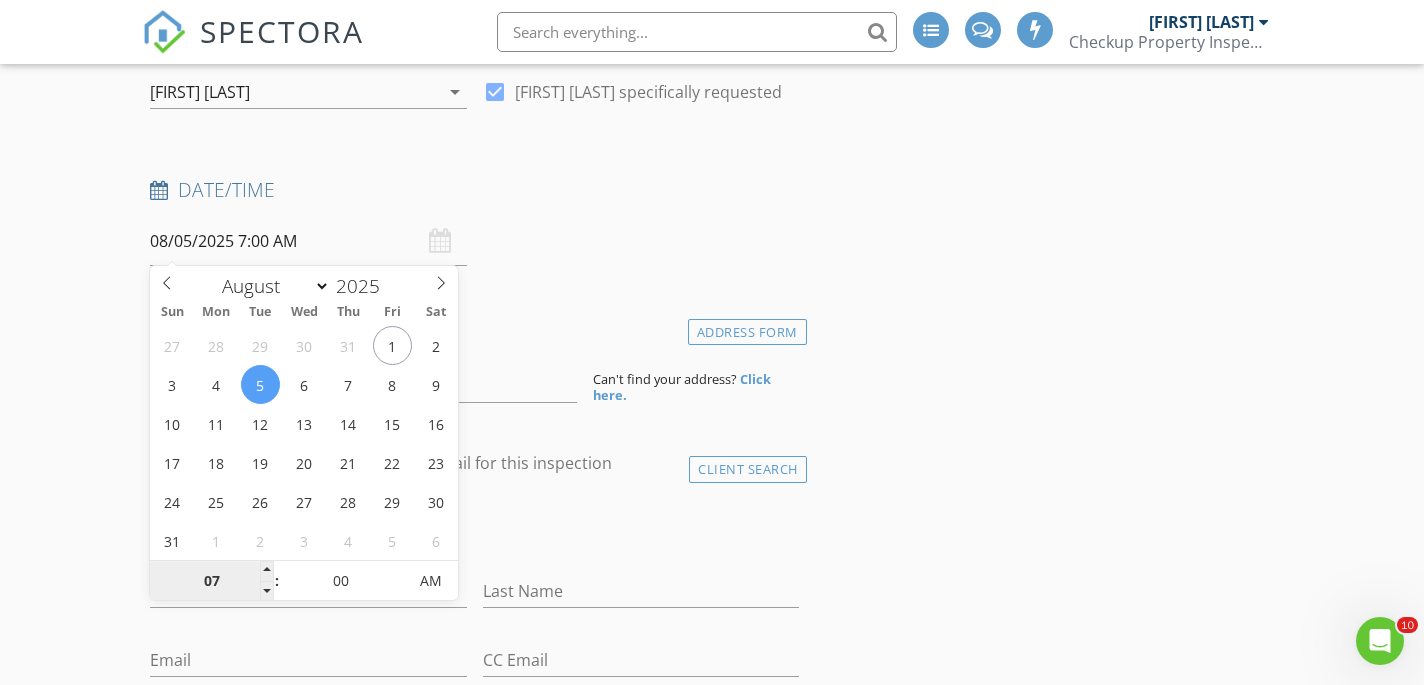 type on "0" 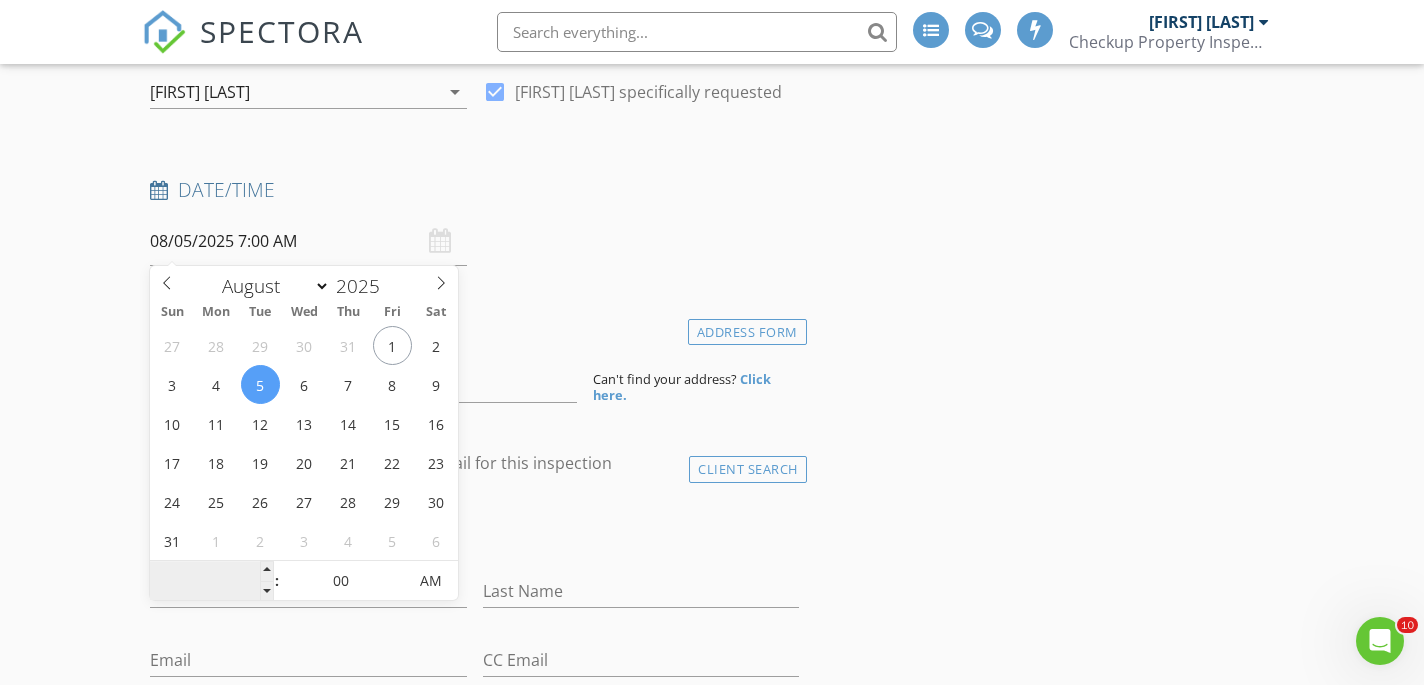 type on "8" 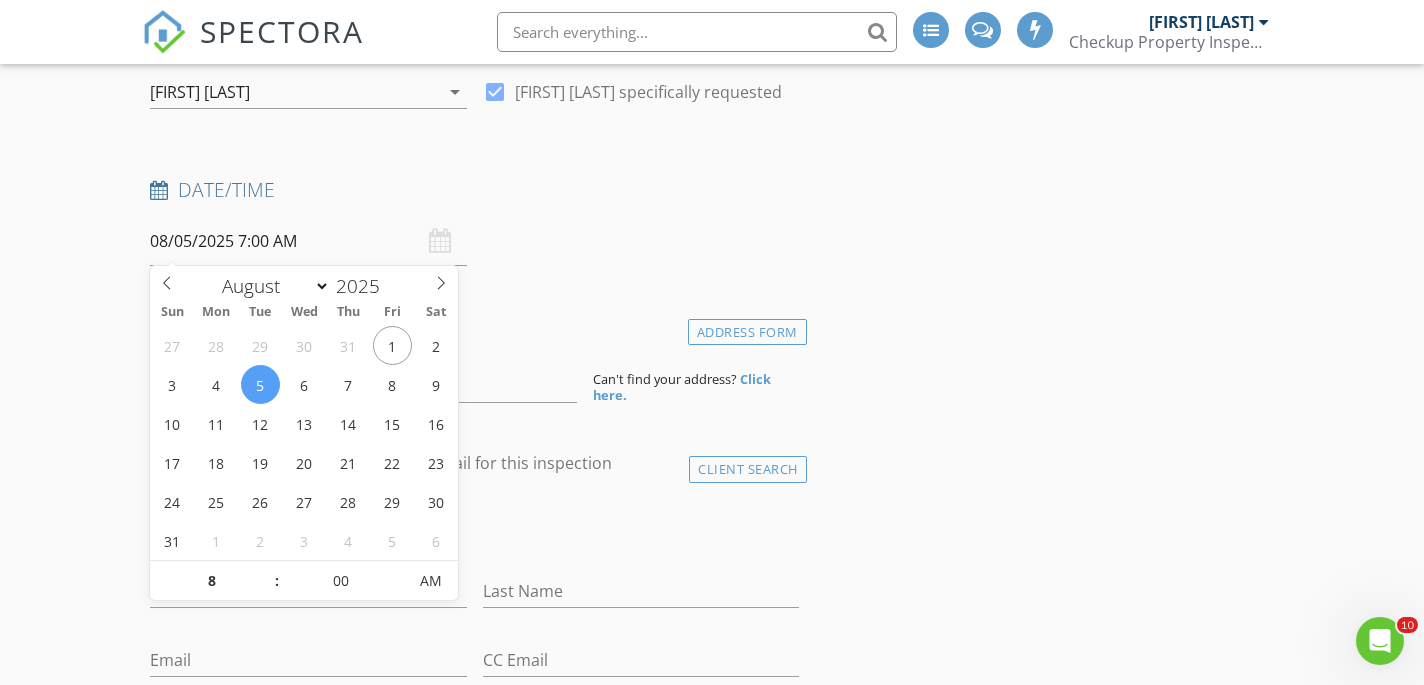 type on "08/05/2025 8:00 AM" 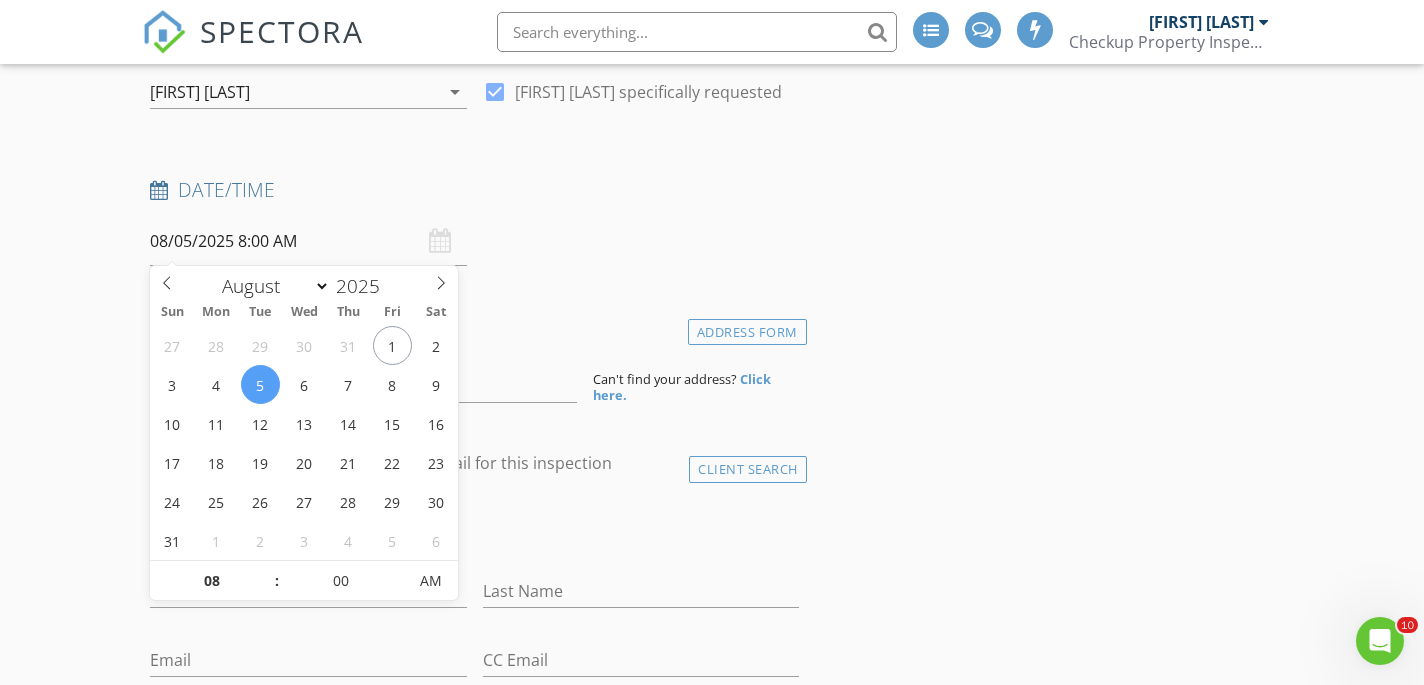 click on "INSPECTOR(S)
check_box   Garrett Majors   PRIMARY   check_box_outline_blank   Ryan Abbott     Garrett Majors arrow_drop_down   check_box Garrett Majors specifically requested
Date/Time
08/05/2025 8:00 AM
Location
Address Form       Can't find your address?   Click here.
client
check_box Enable Client CC email for this inspection   Client Search     check_box_outline_blank Client is a Company/Organization     First Name   Last Name   Email   CC Email   Phone         Tags         Notes   Private Notes
ADD ADDITIONAL client
SERVICES
check_box_outline_blank   Residential Inspection   check_box_outline_blank   Denver Rental Inspection    Denver Rental Inspection check_box_outline_blank   Condo Inspection   Residential Condo Inspection check_box_outline_blank     check_box_outline_blank" at bounding box center (474, 1713) 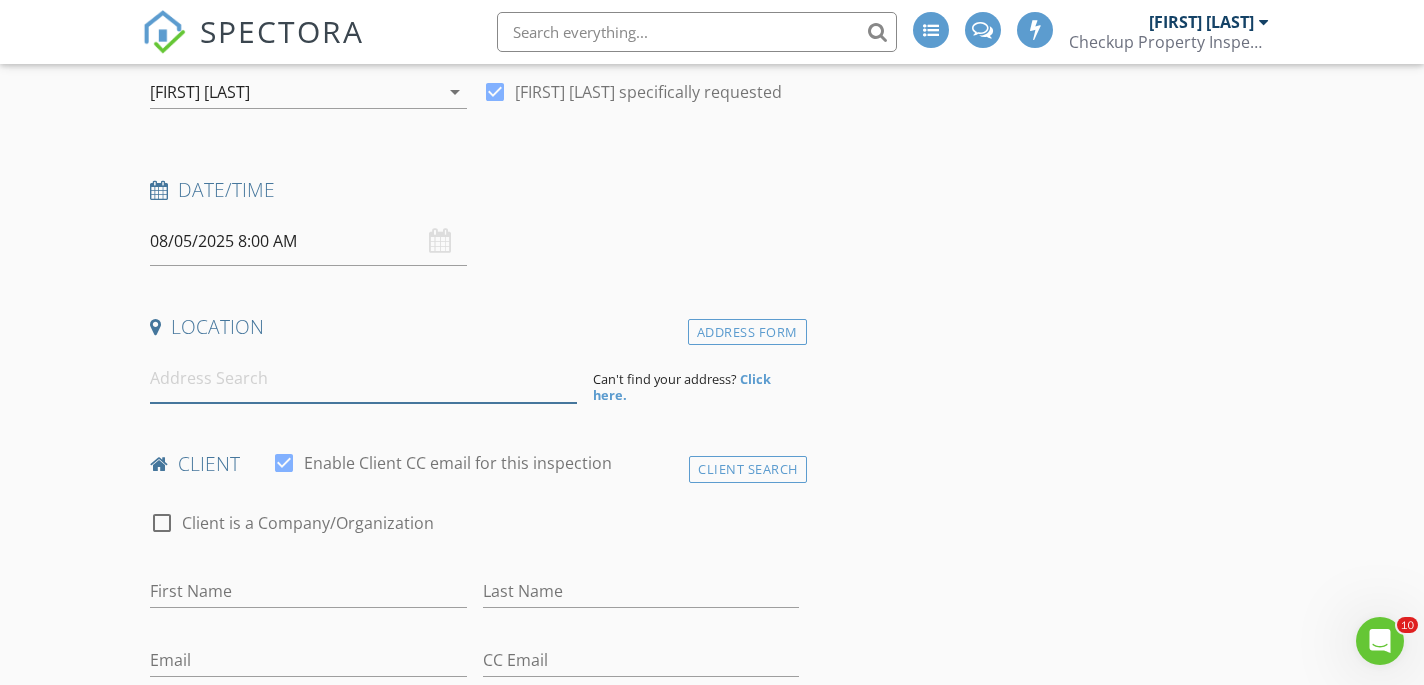 click at bounding box center (363, 378) 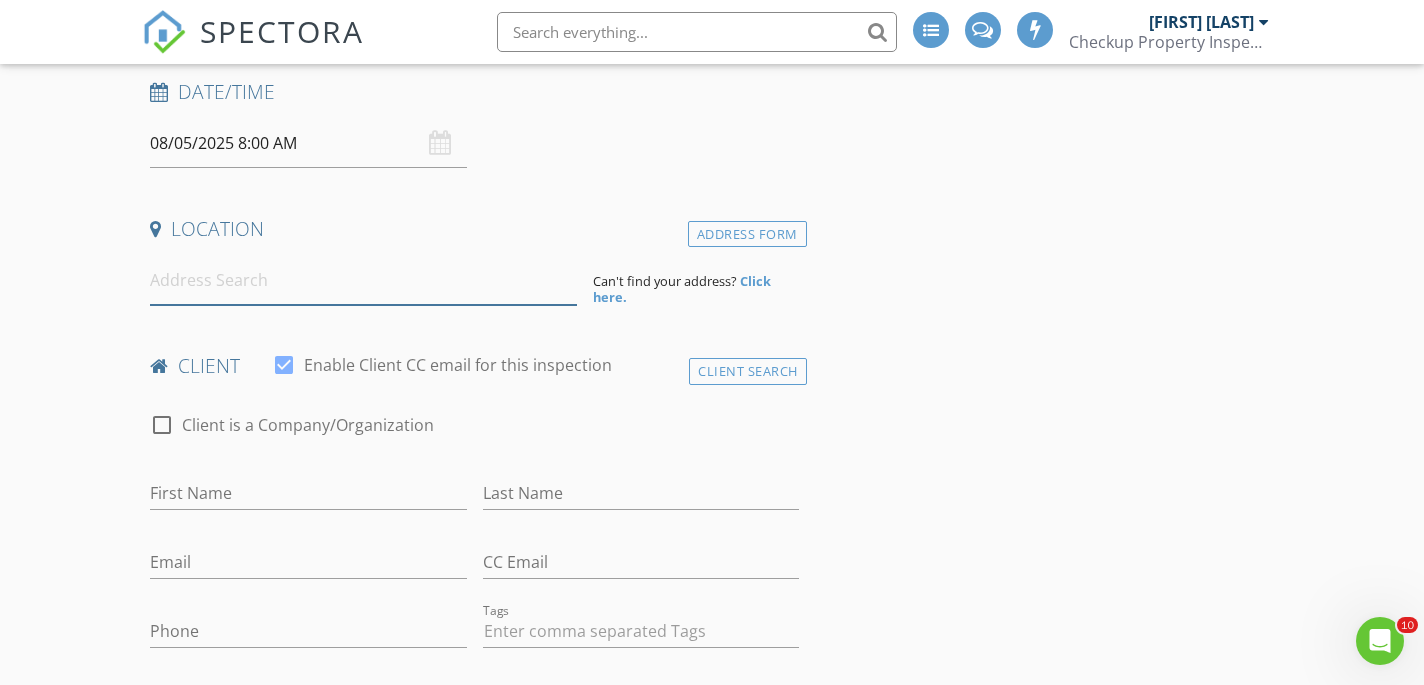 scroll, scrollTop: 334, scrollLeft: 0, axis: vertical 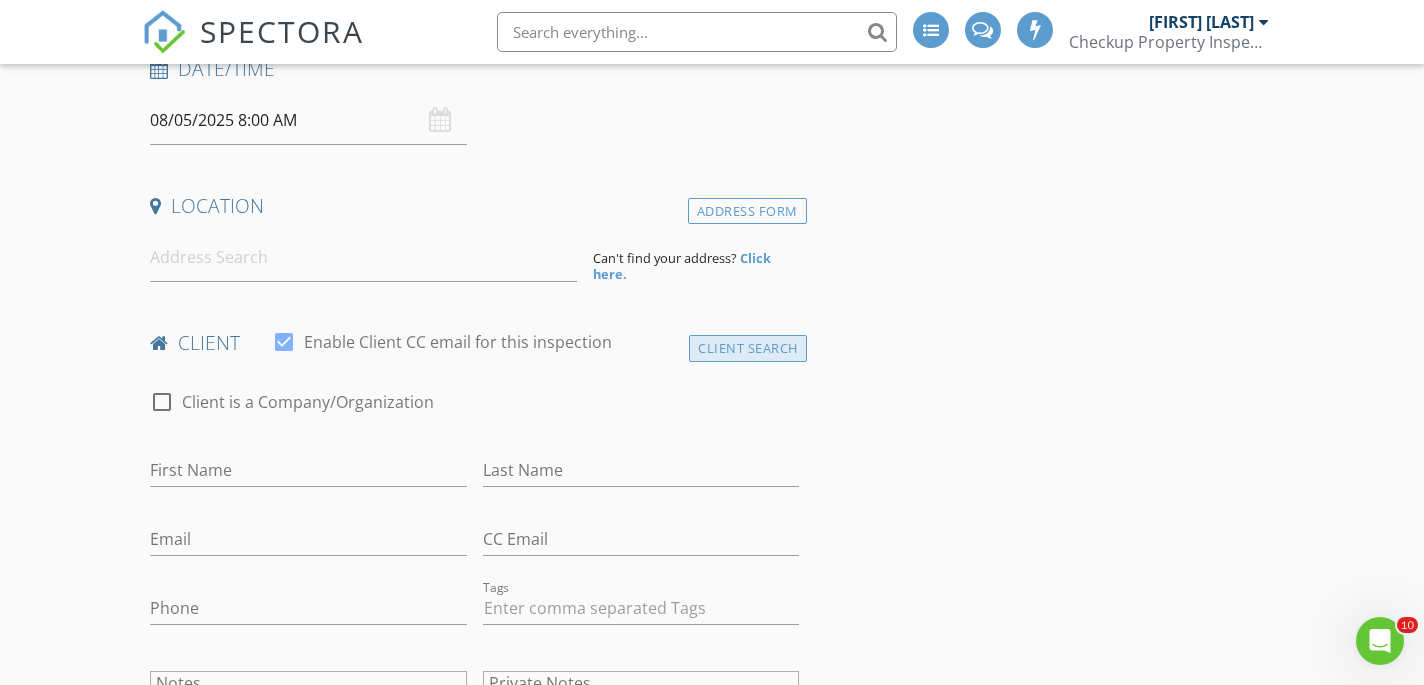 click on "Client Search" at bounding box center [748, 348] 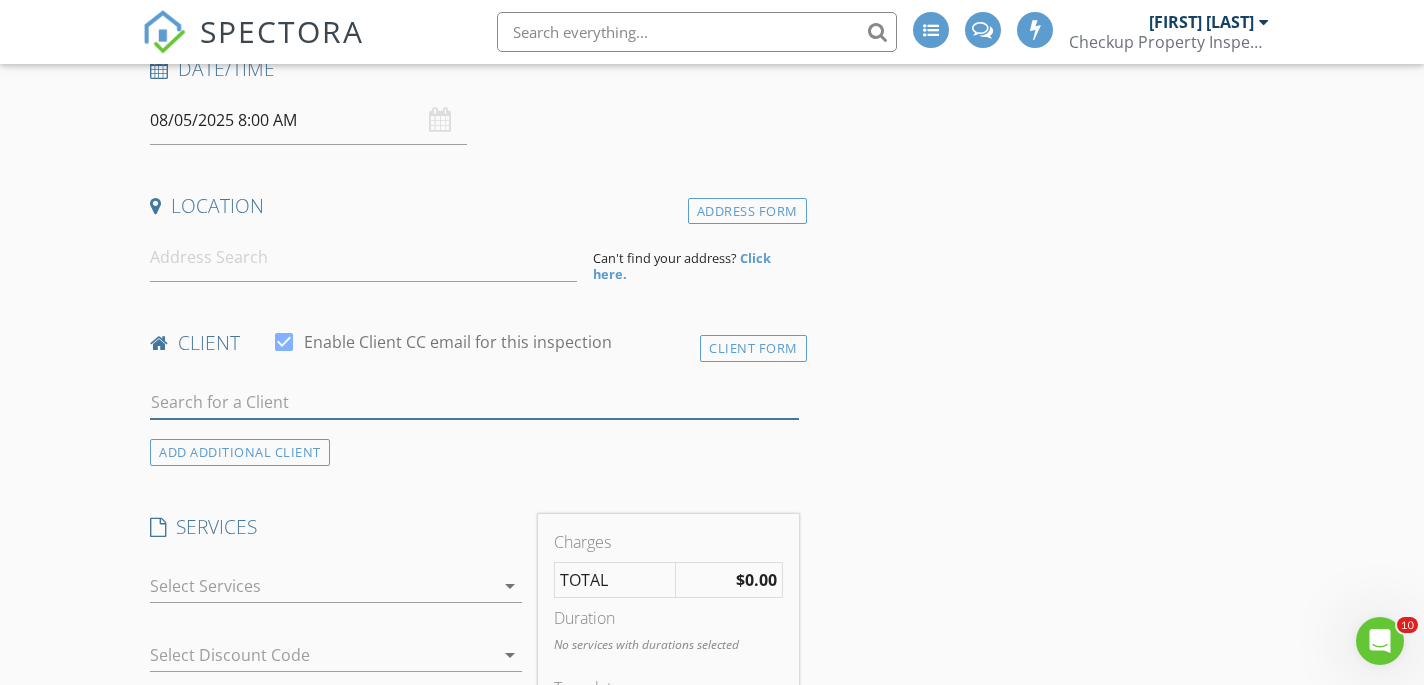 click at bounding box center [474, 402] 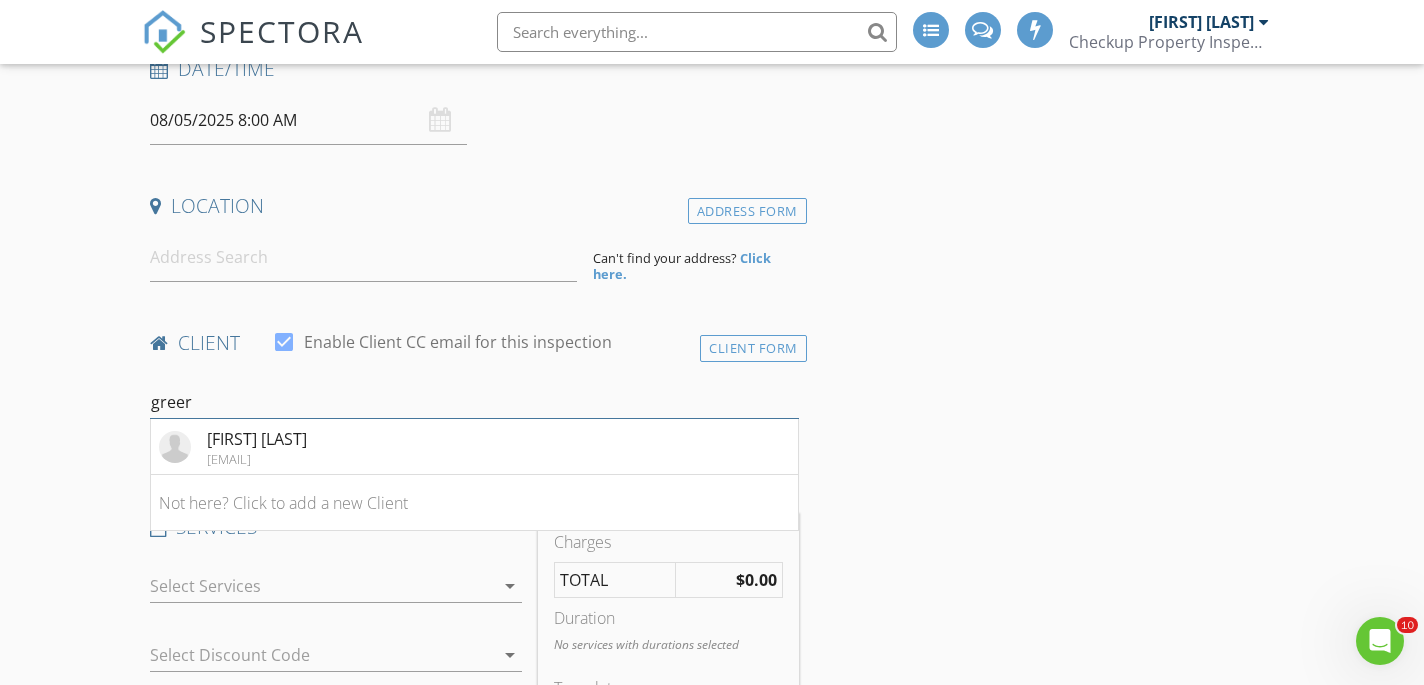 type on "Greer" 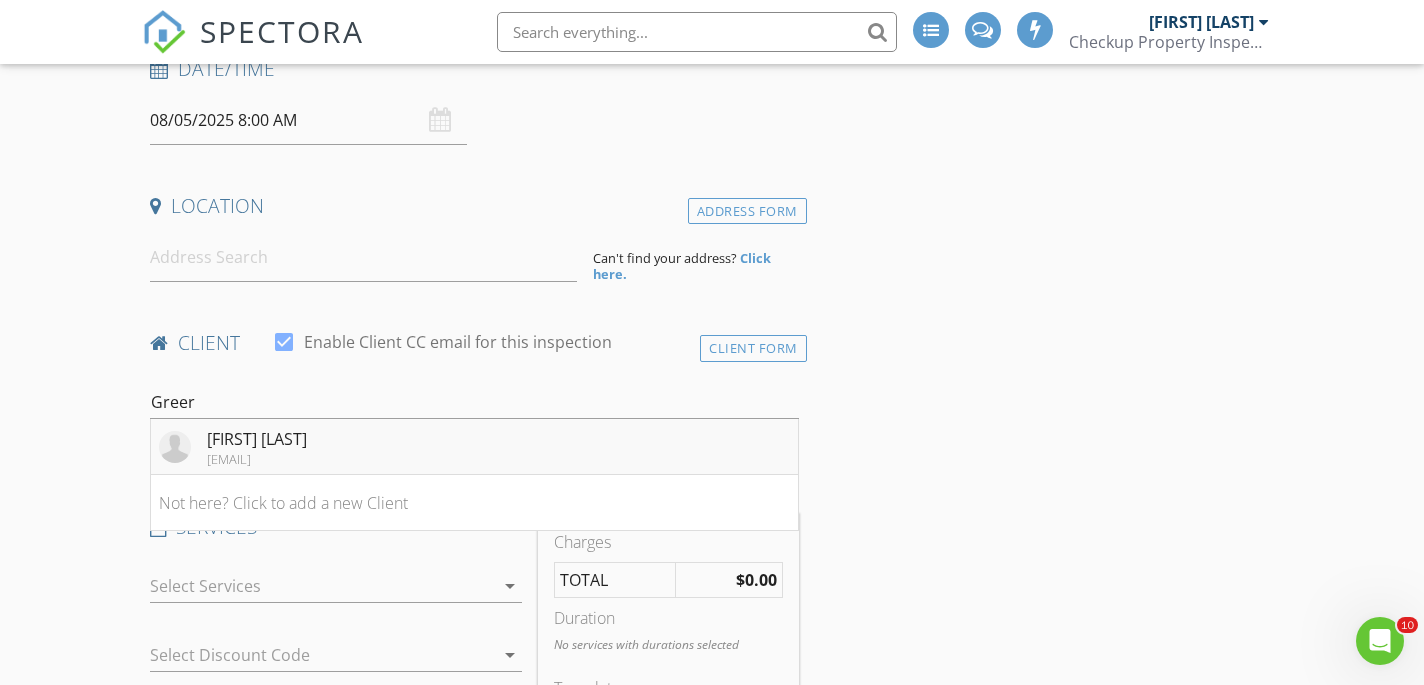 drag, startPoint x: 424, startPoint y: 393, endPoint x: 247, endPoint y: 450, distance: 185.9516 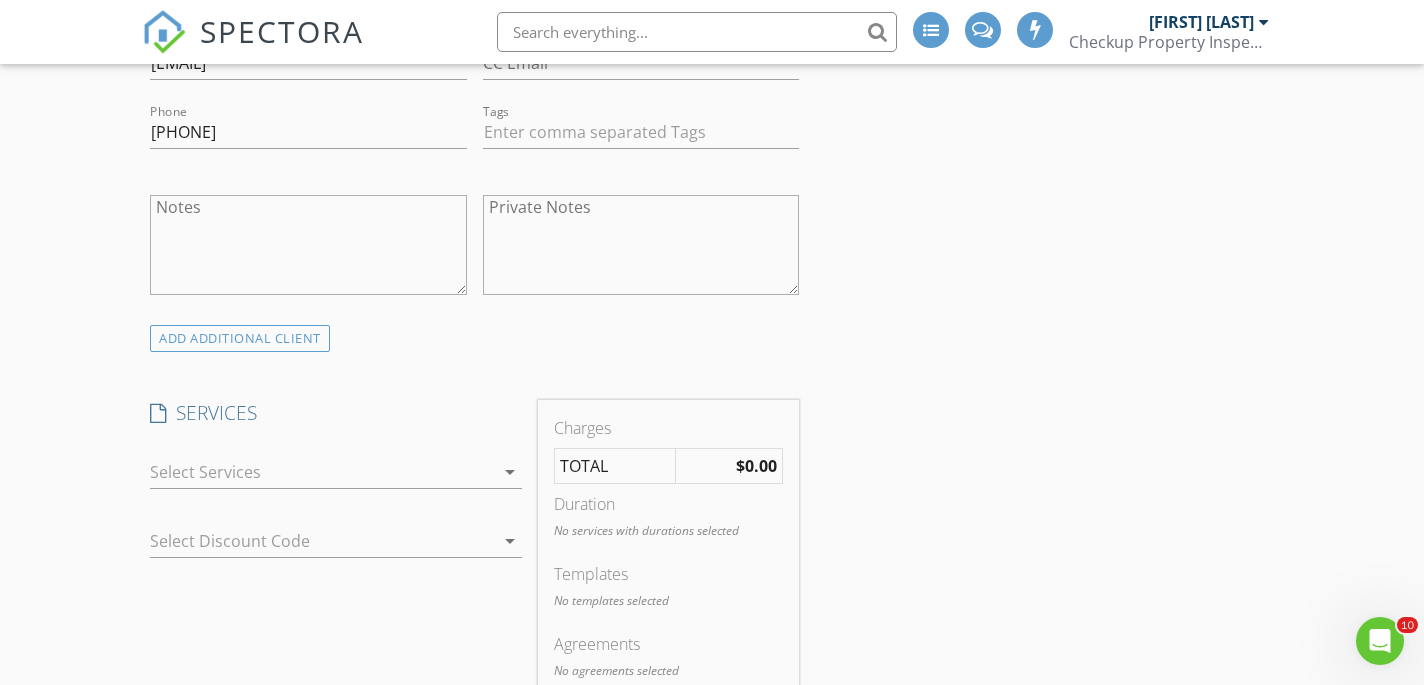 scroll, scrollTop: 814, scrollLeft: 0, axis: vertical 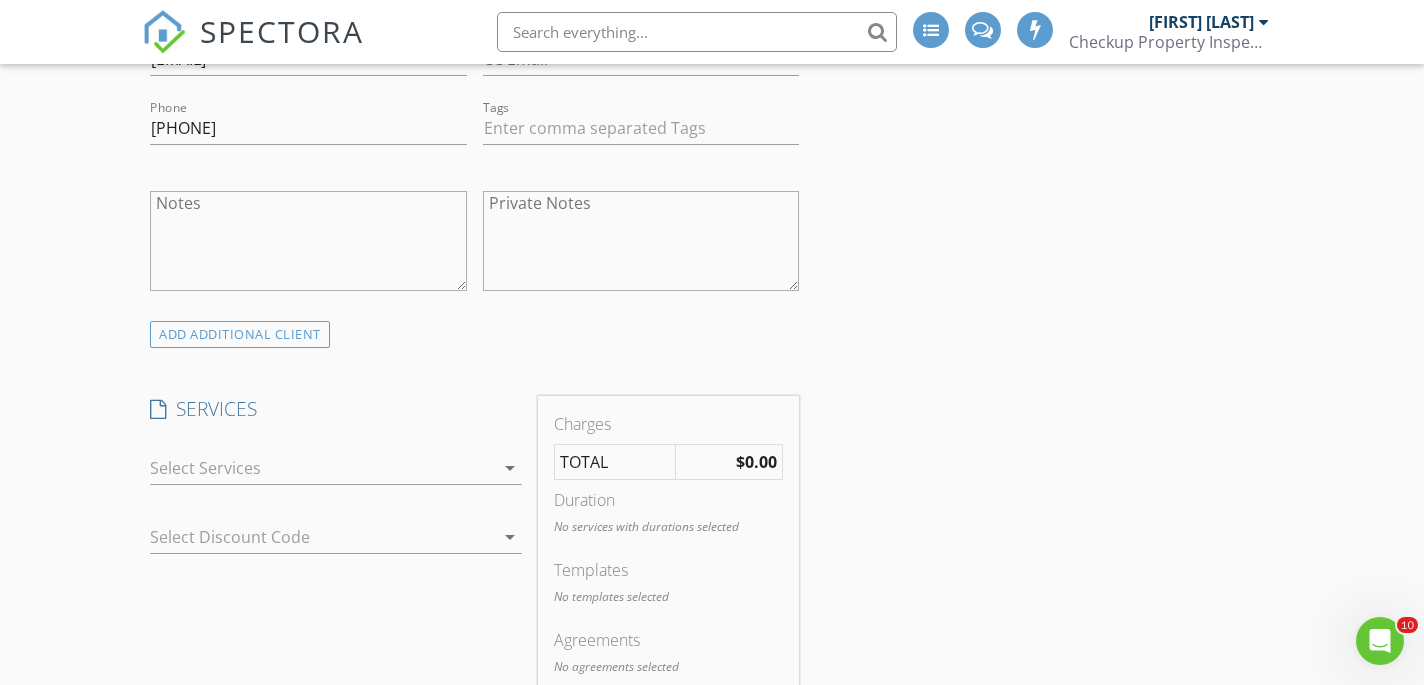 click at bounding box center [322, 468] 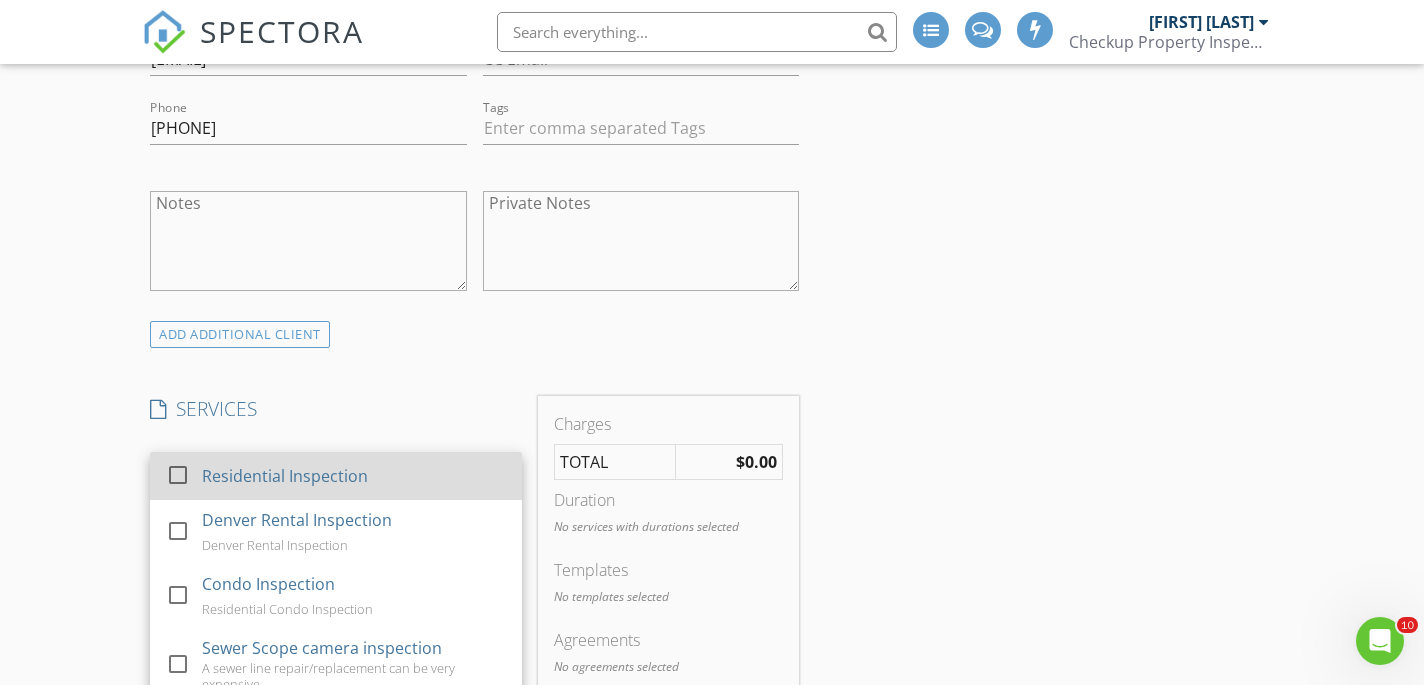 click on "Residential Inspection" at bounding box center (286, 476) 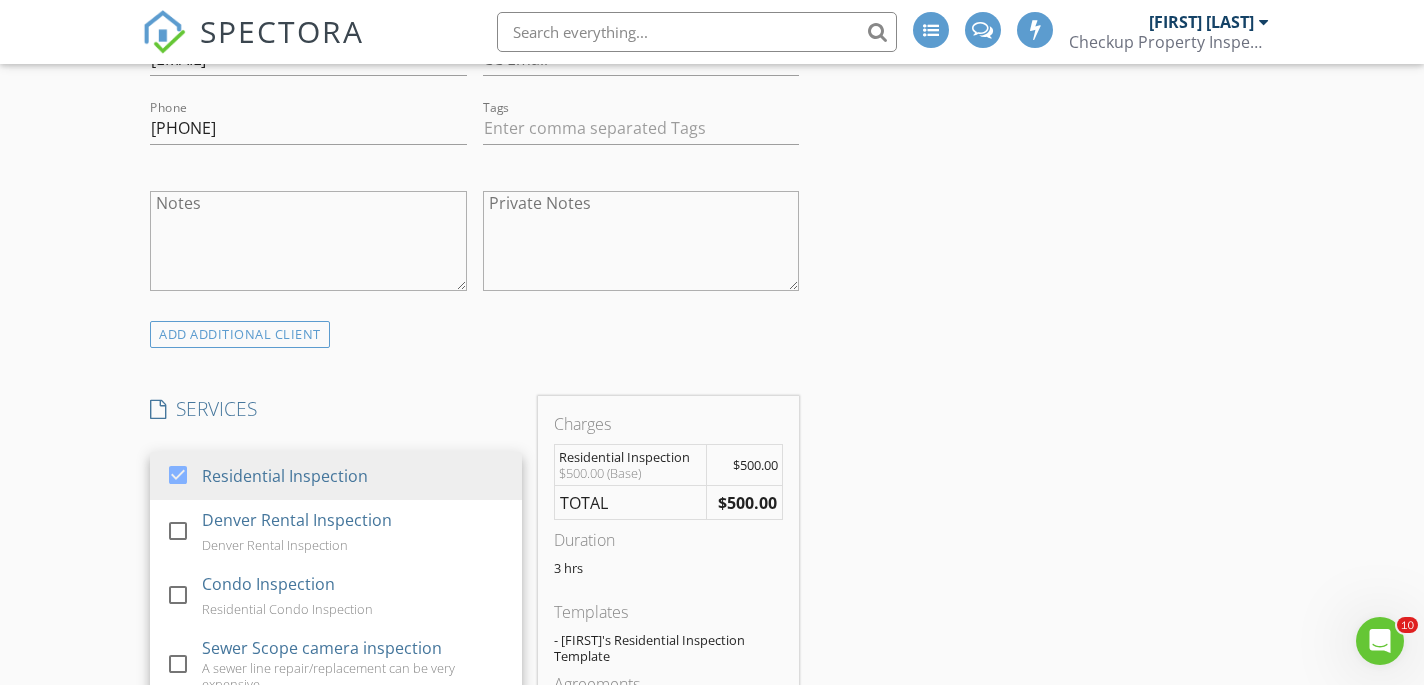 click on "New Inspection
INSPECTOR(S)
check_box   Garrett Majors   PRIMARY   check_box_outline_blank   Ryan Abbott     Garrett Majors arrow_drop_down   check_box Garrett Majors specifically requested
Date/Time
08/05/2025 8:00 AM
Location
Address Form       Can't find your address?   Click here.
client
check_box Enable Client CC email for this inspection   Client Search     check_box_outline_blank Client is a Company/Organization     First Name Rod   Last Name Greer   Email rgreer7@gmail.com   CC Email   Phone 303-520-6839         Tags         Notes   Private Notes
ADD ADDITIONAL client
SERVICES
check_box   Residential Inspection   check_box_outline_blank   Denver Rental Inspection    Denver Rental Inspection check_box_outline_blank   Condo Inspection   Residential Condo Inspection" at bounding box center (712, 1209) 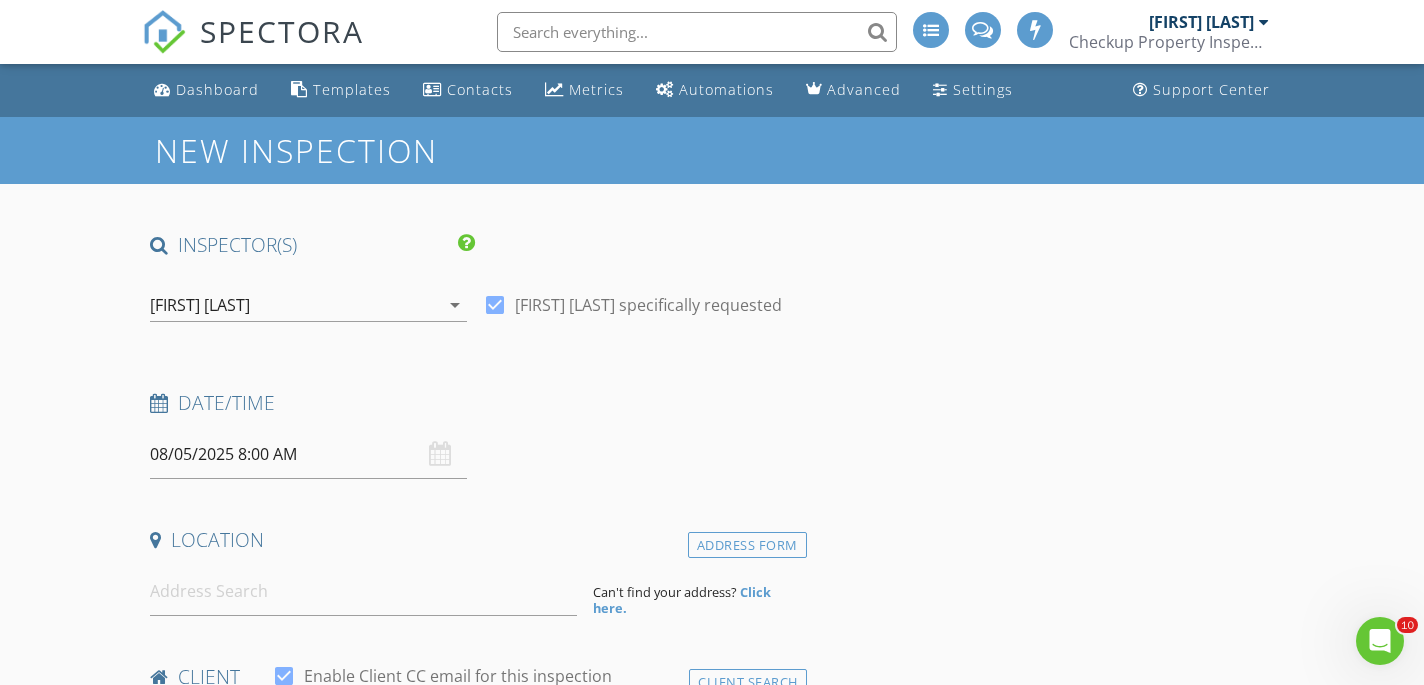 scroll, scrollTop: 0, scrollLeft: 0, axis: both 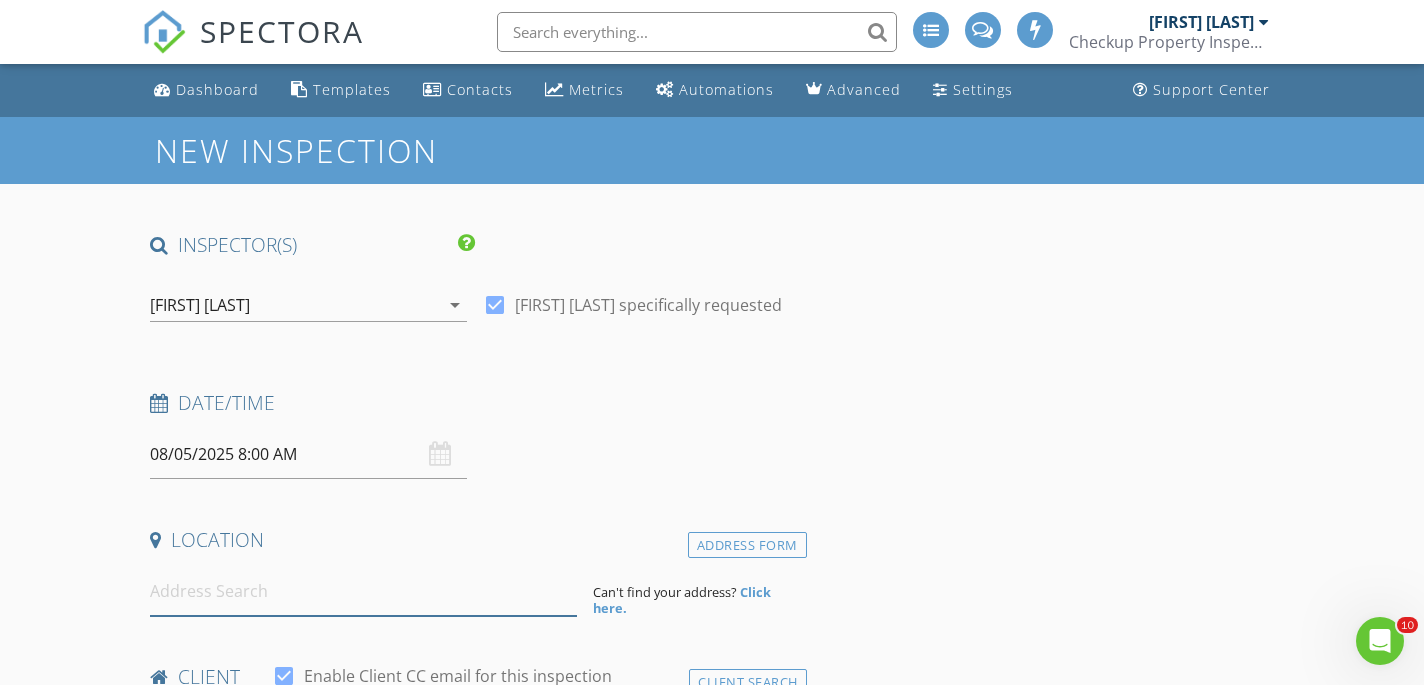 click at bounding box center [363, 591] 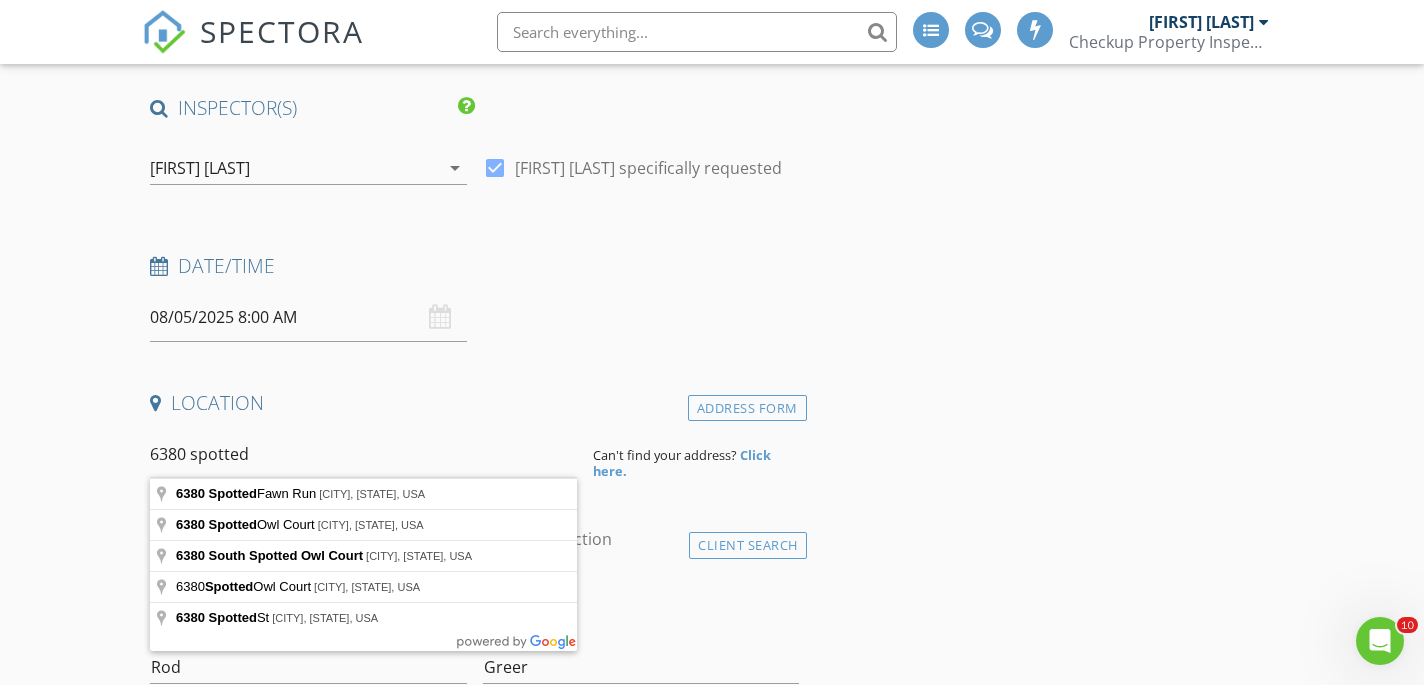 scroll, scrollTop: 156, scrollLeft: 0, axis: vertical 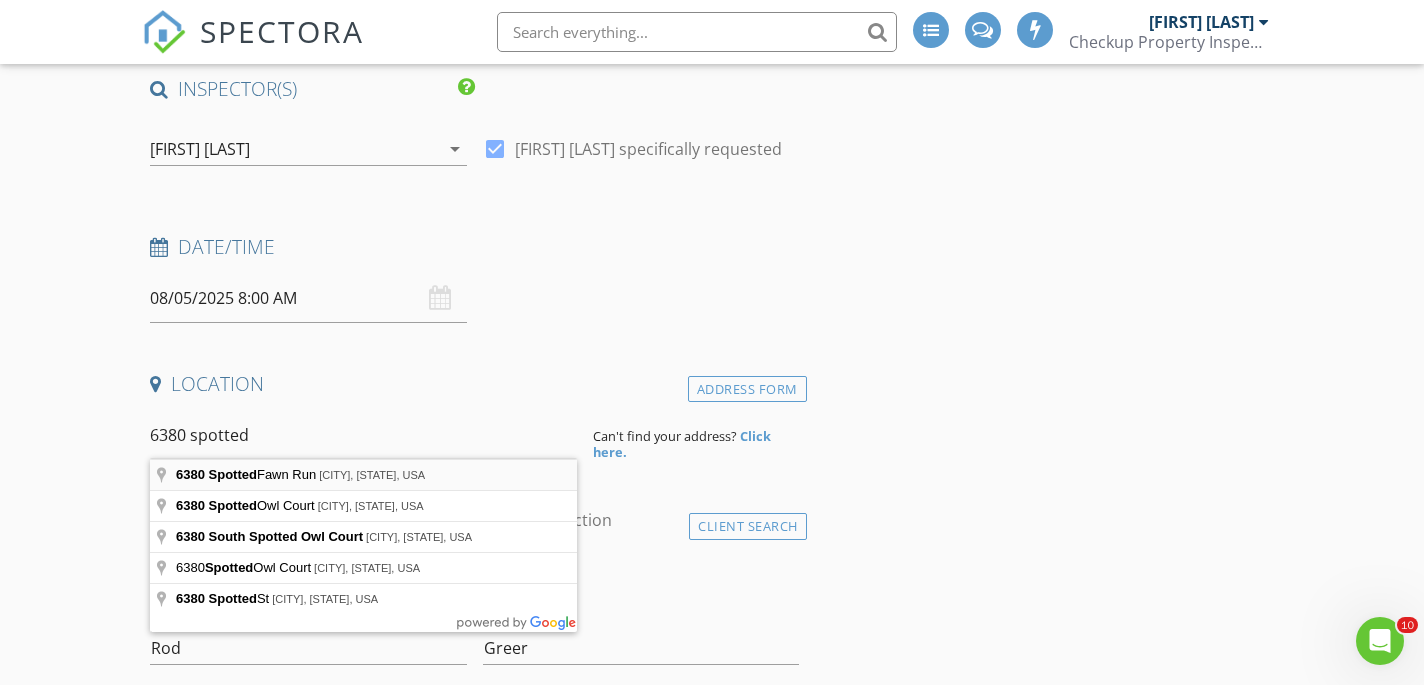 type on "6380 Spotted Fawn Run, Littleton, CO, USA" 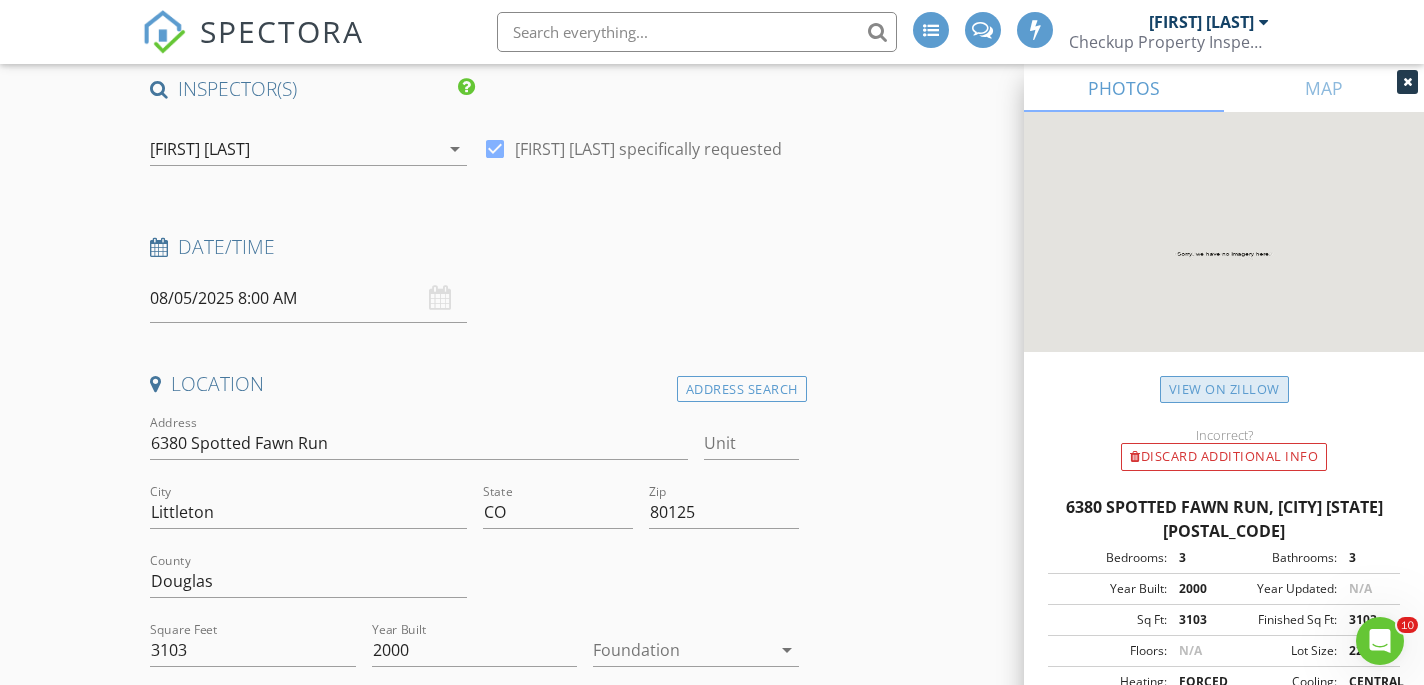click on "View on Zillow" at bounding box center [1224, 389] 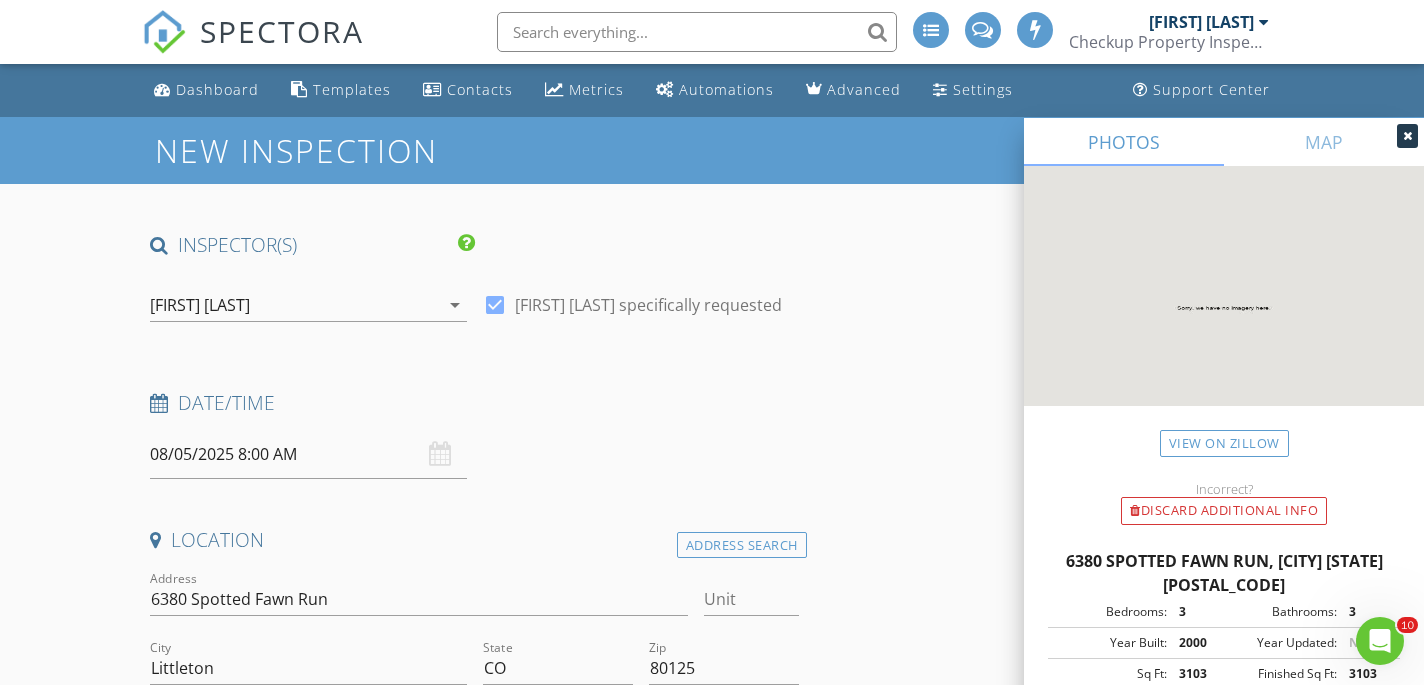 scroll, scrollTop: 0, scrollLeft: 0, axis: both 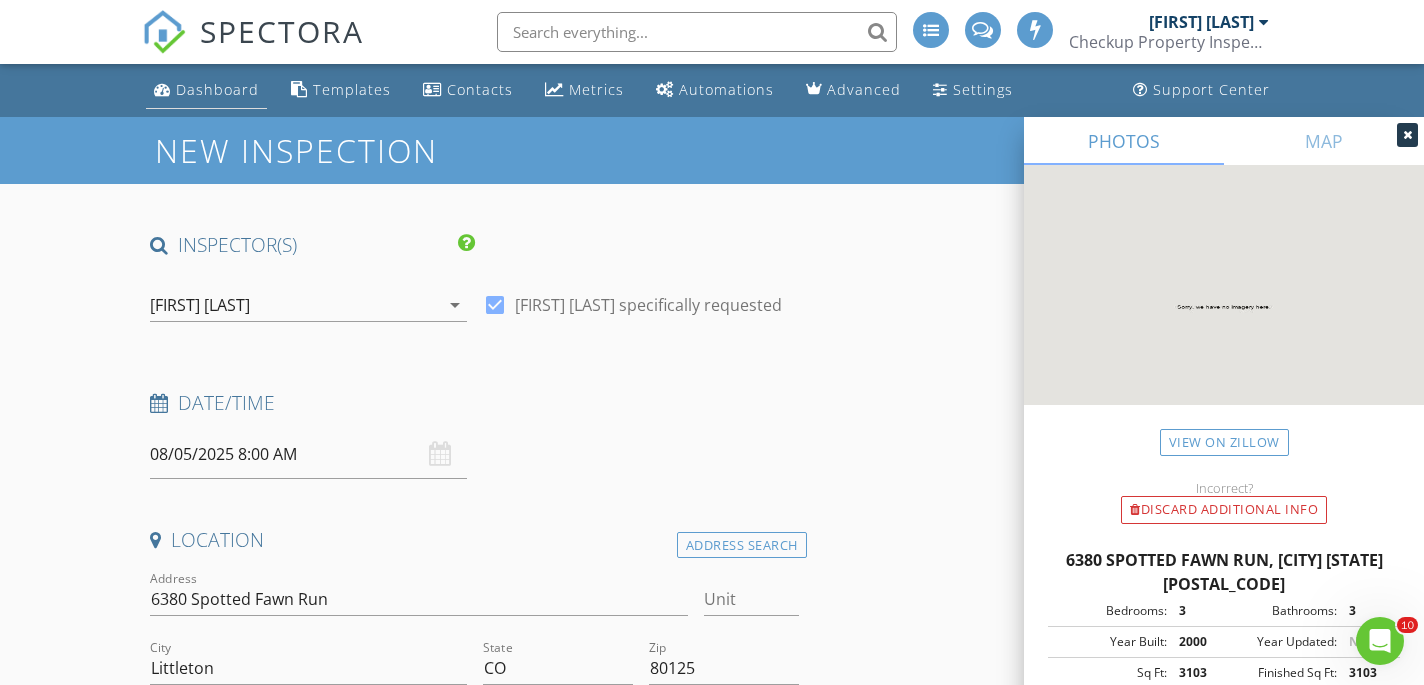 click on "Dashboard" at bounding box center (217, 89) 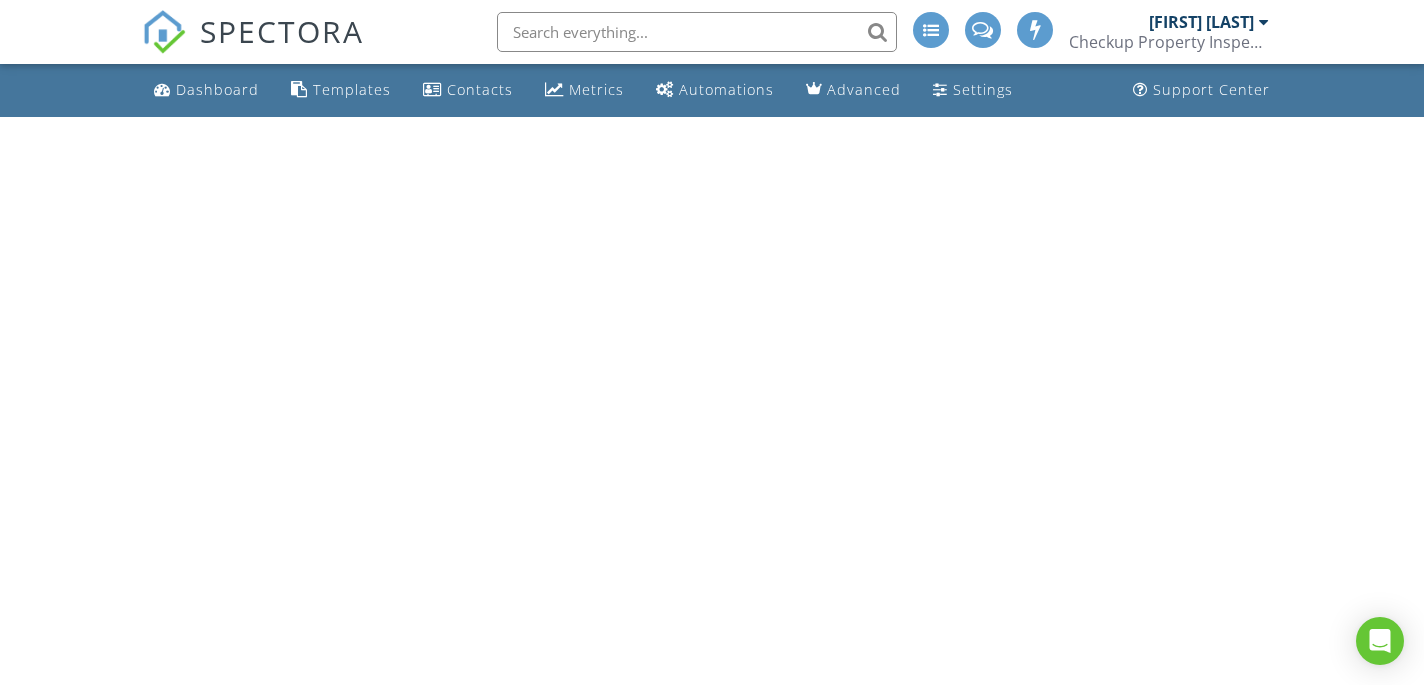 scroll, scrollTop: 0, scrollLeft: 0, axis: both 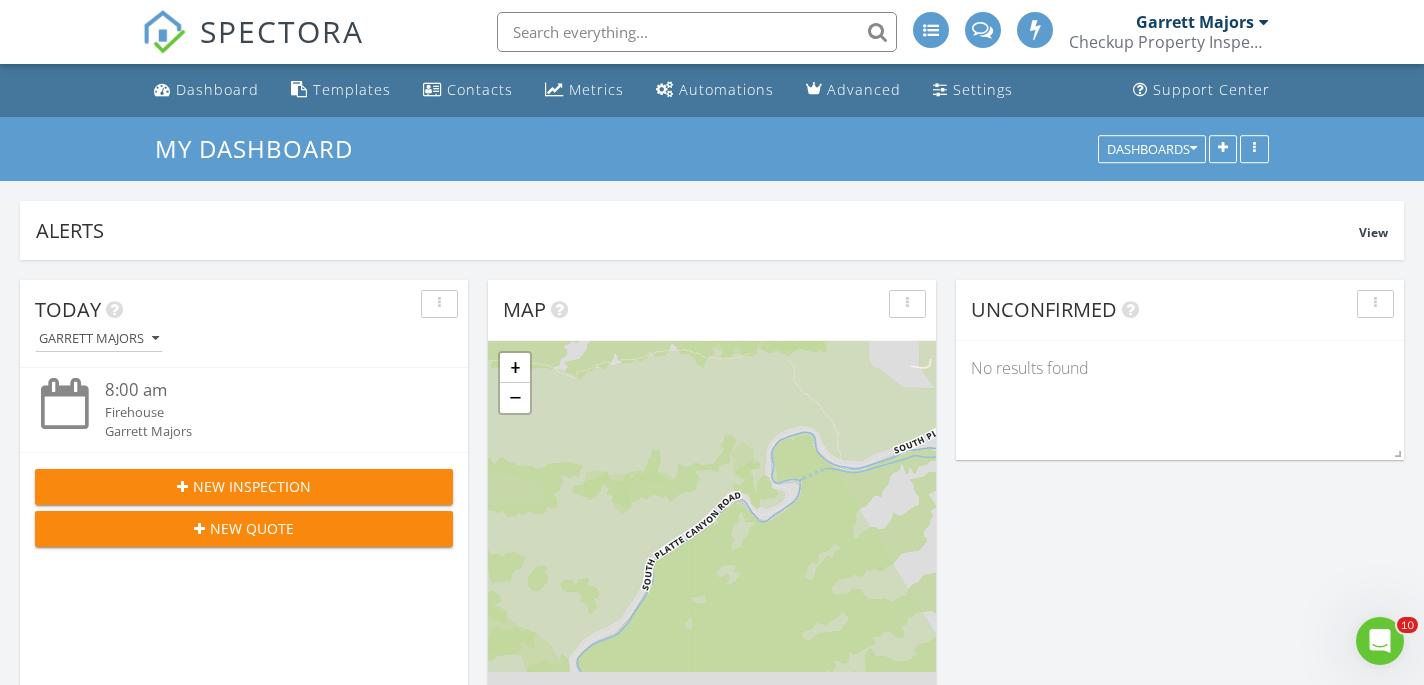 click on "New Inspection" at bounding box center [252, 486] 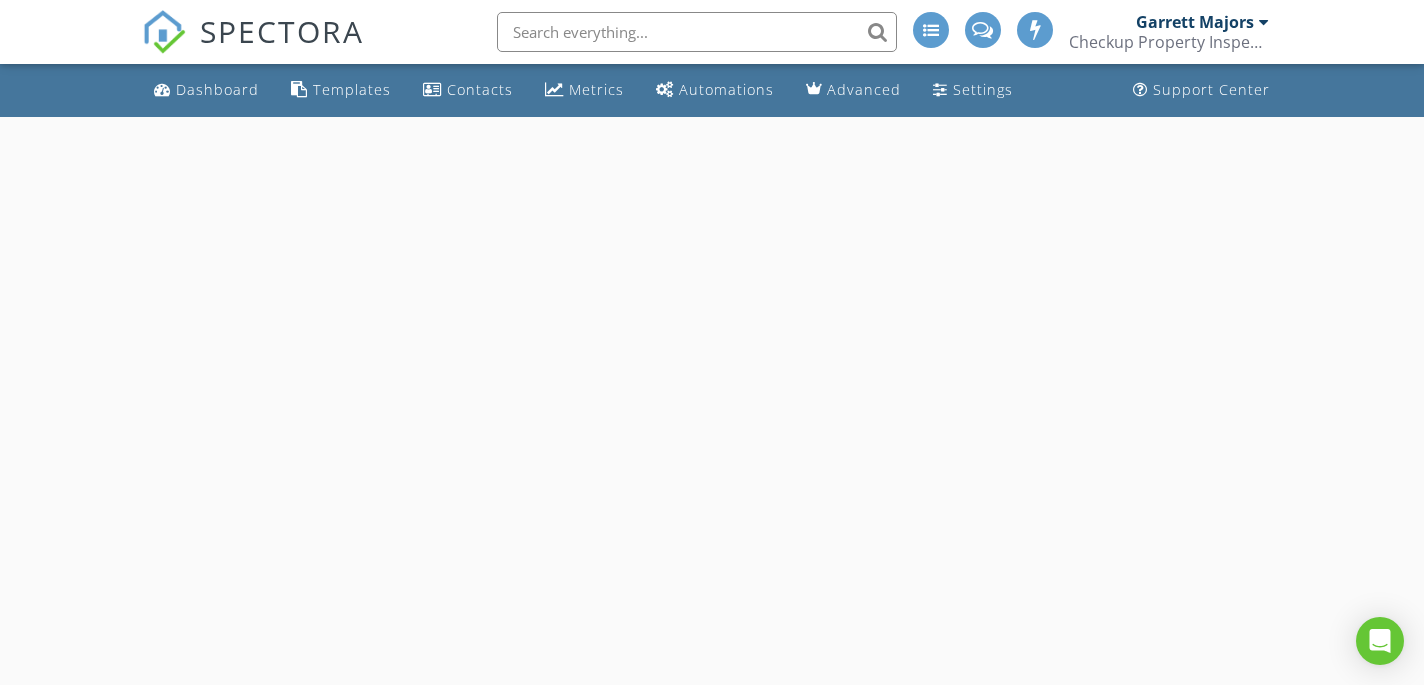 scroll, scrollTop: 0, scrollLeft: 0, axis: both 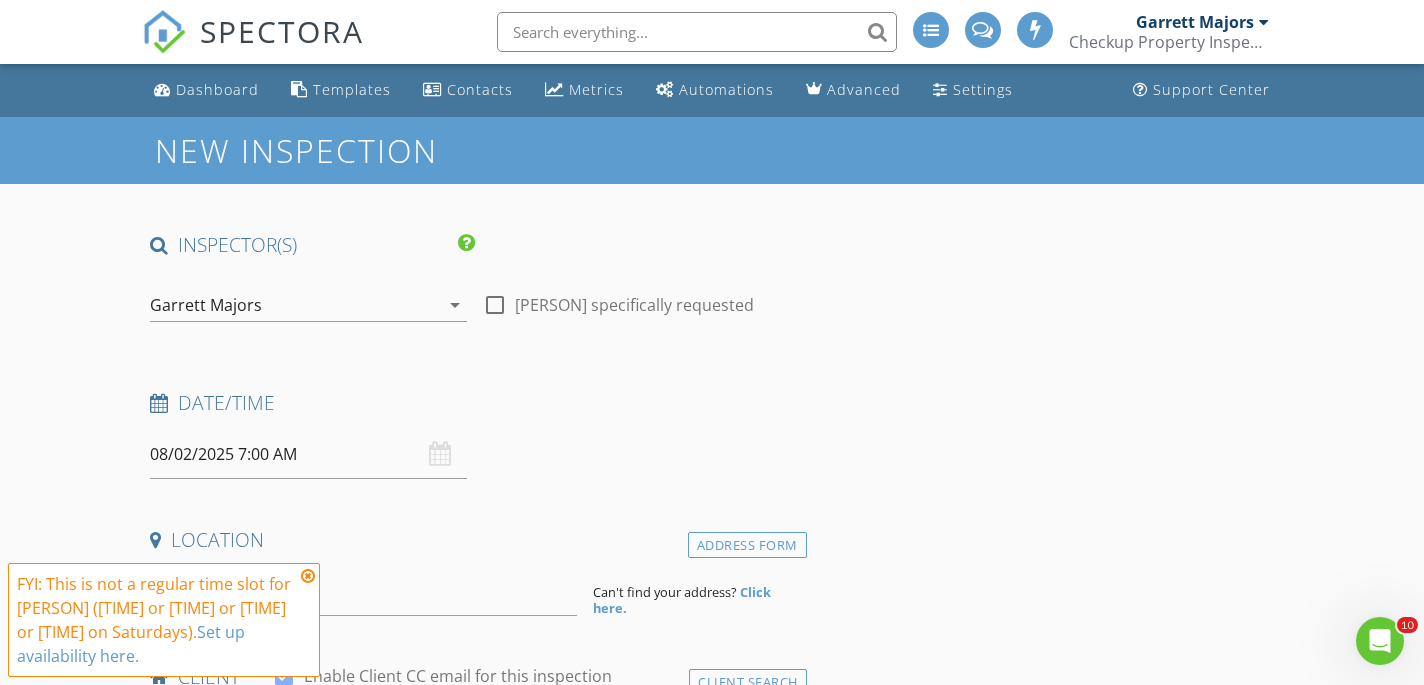 click on "FYI: This is not a regular time slot for [PERSON] ([TIME] or [TIME] or [TIME] or [TIME] on Saturdays). Set up availability here." at bounding box center (156, 620) 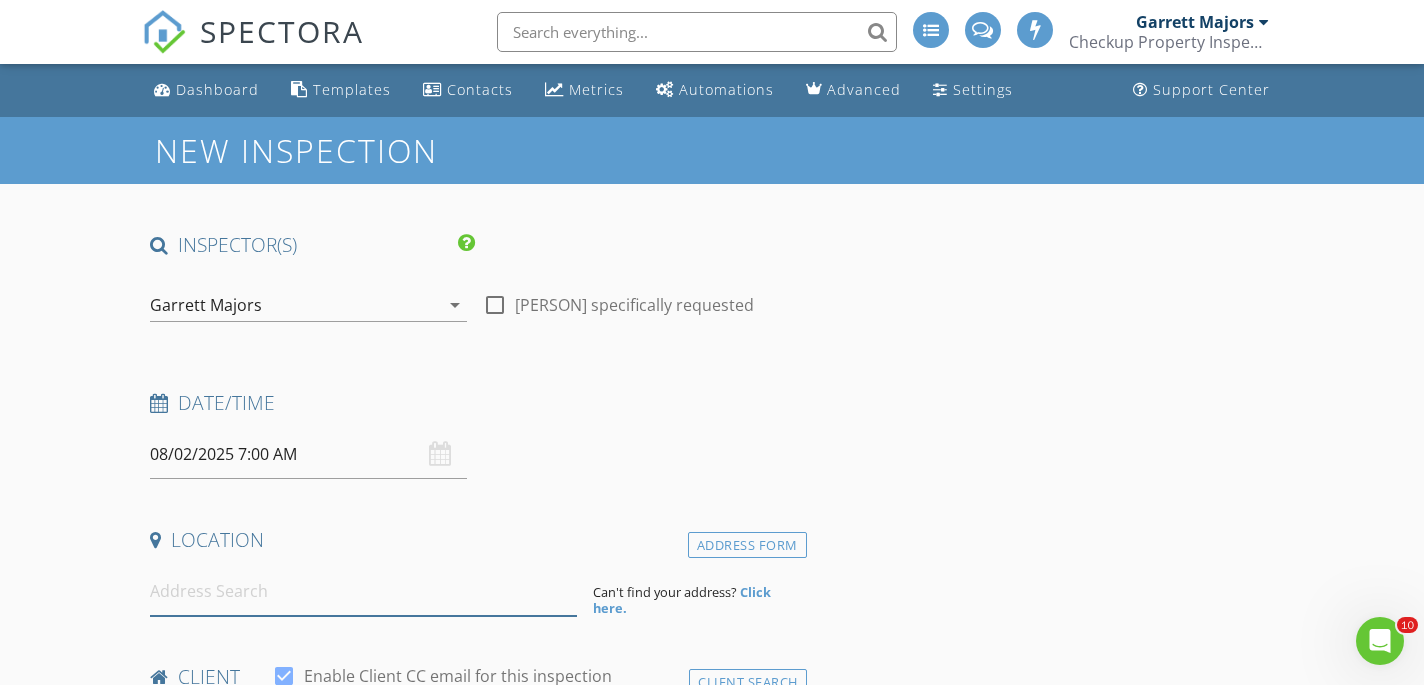 click at bounding box center (363, 591) 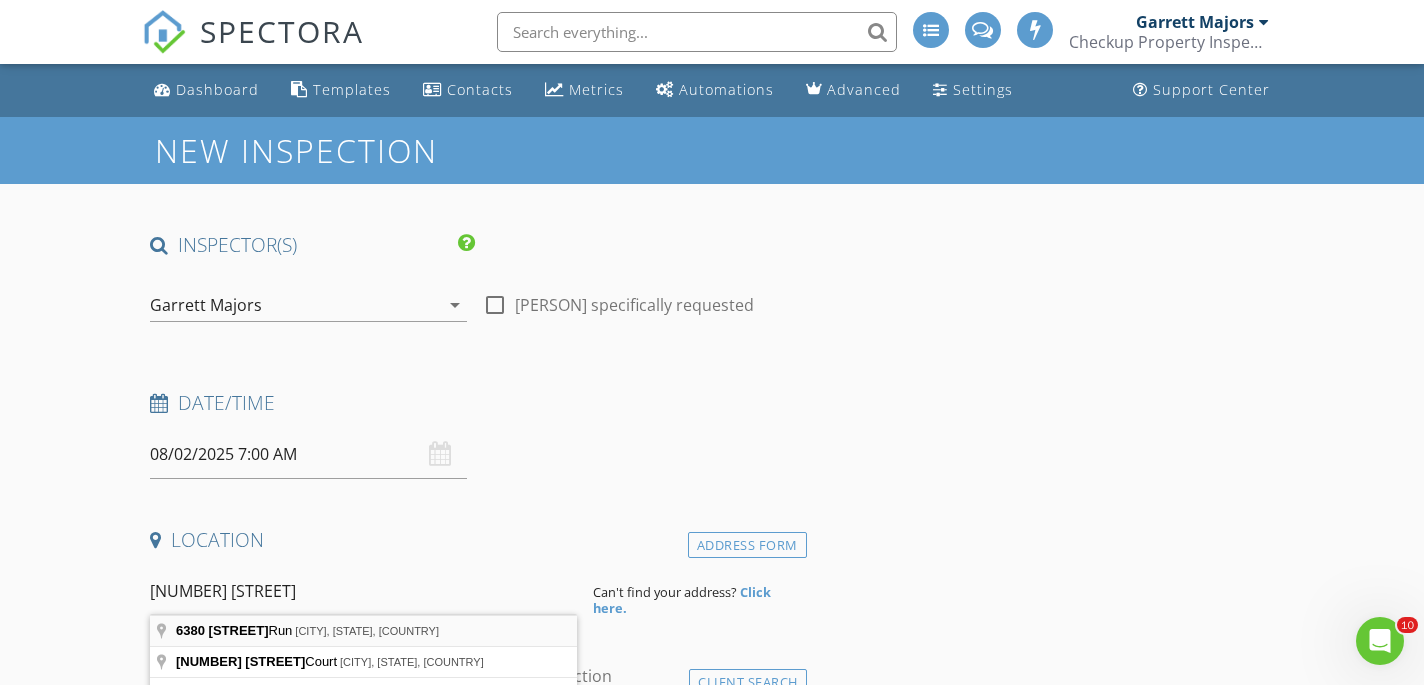 type on "[NUMBER] [STREET], [CITY], [STATE], [COUNTRY]" 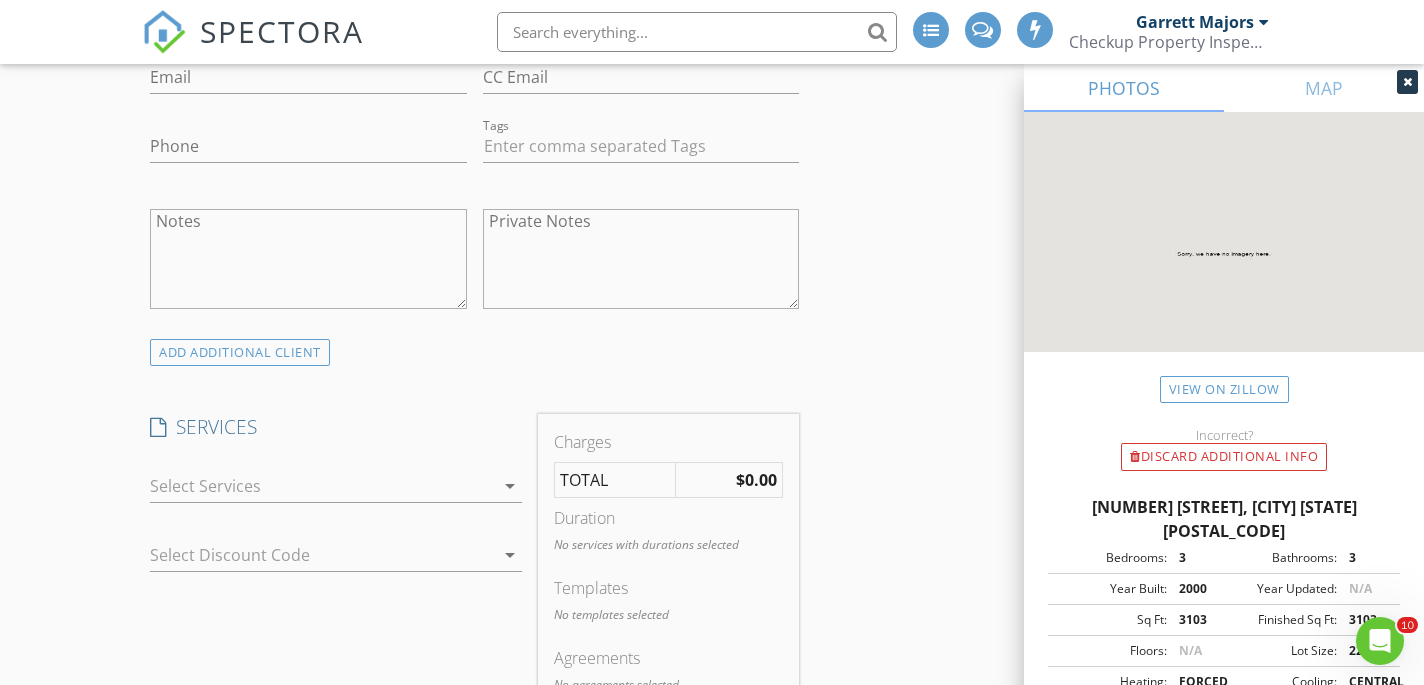 scroll, scrollTop: 1211, scrollLeft: 0, axis: vertical 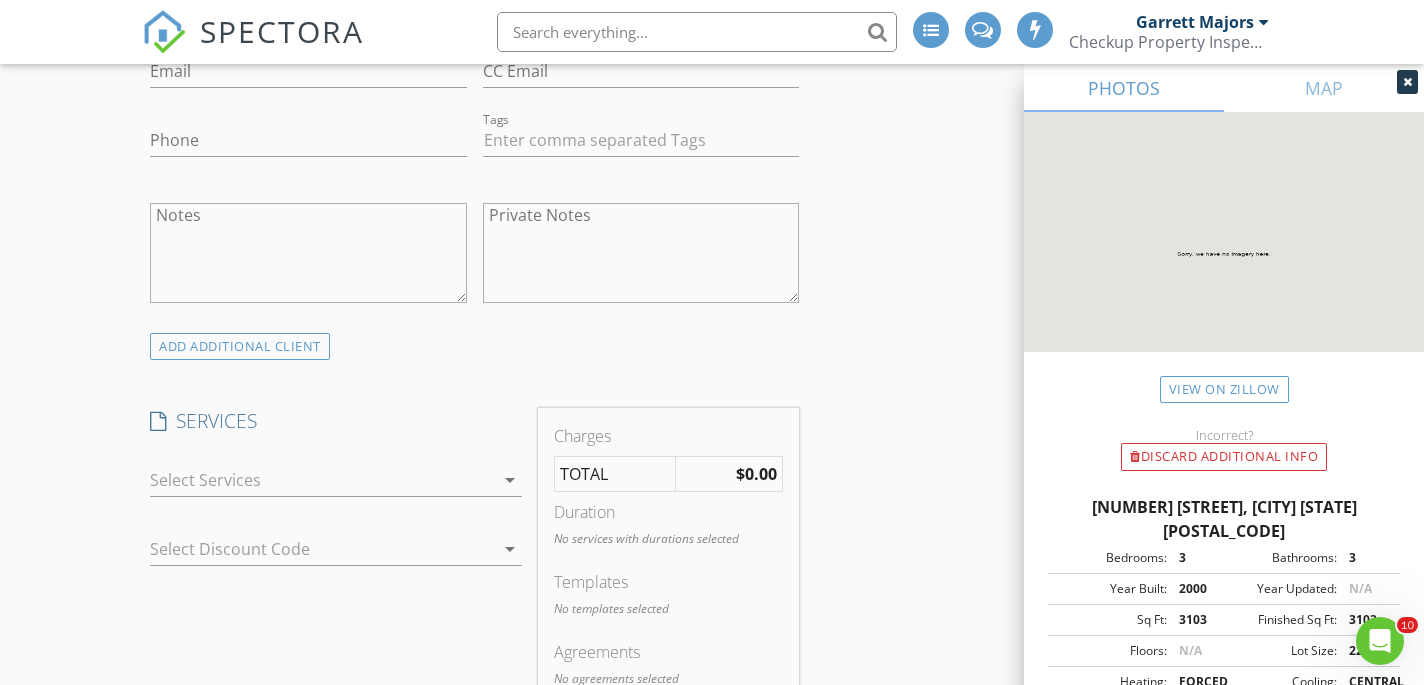 click at bounding box center [322, 480] 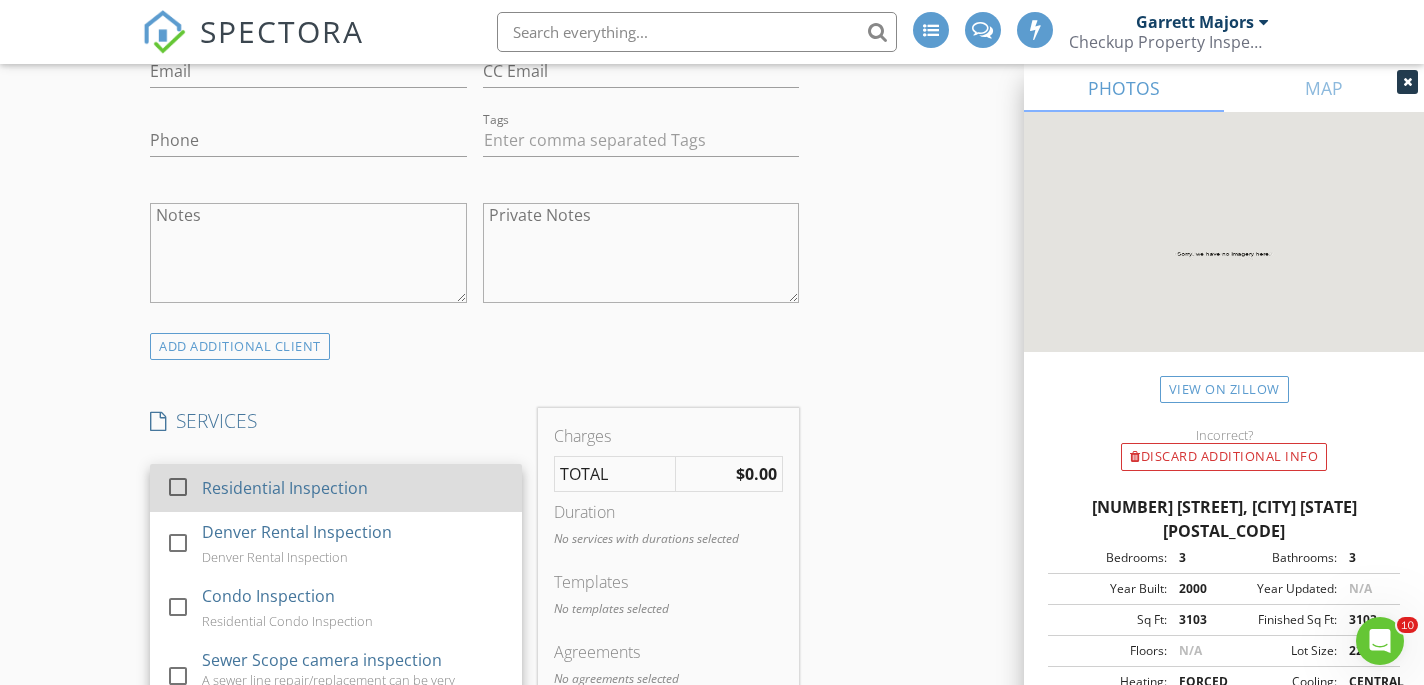 click on "Residential Inspection" at bounding box center (286, 488) 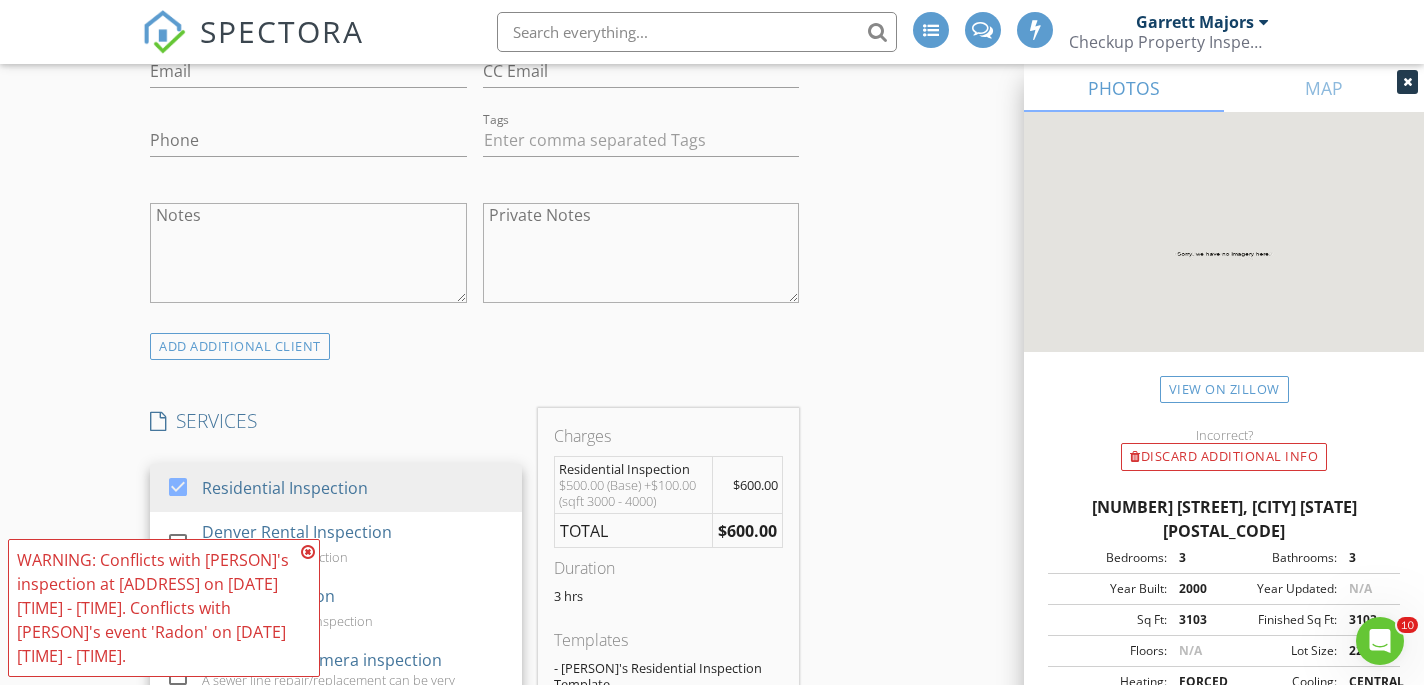 click on "INSPECTOR(S)
check_box   [PERSON]   PRIMARY   check_box_outline_blank   [PERSON]     [PERSON] arrow_drop_down   check_box_outline_blank [PERSON] specifically requested
Date/Time
[DATE] [TIME]
Location
Address Search       Address [NUMBER] [STREET]   Unit   City [CITY]   State [STATE]   Zip [POSTAL_CODE]   County [COUNTY]     Square Feet [NUMBER]   Year Built [NUMBER]   Foundation arrow_drop_down     [PERSON]     [NUMBER] miles     (an hour)
client
check_box Enable Client CC email for this inspection   Client Search     check_box_outline_blank Client is a Company/Organization     First Name   Last Name   Email   CC Email   Phone         Tags         Notes   Private Notes
ADD ADDITIONAL client
SERVICES
check_box   Residential Inspection   check_box_outline_blank" at bounding box center [711, 1058] 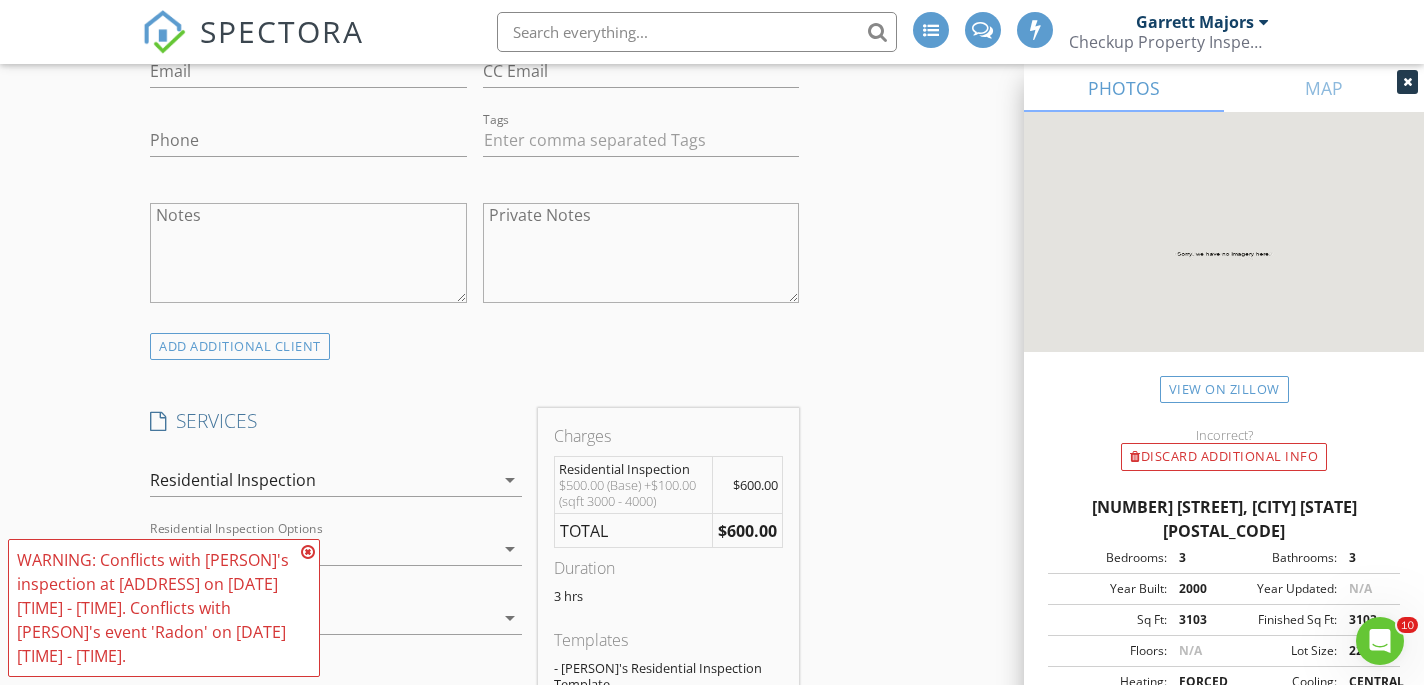 click at bounding box center [308, 552] 